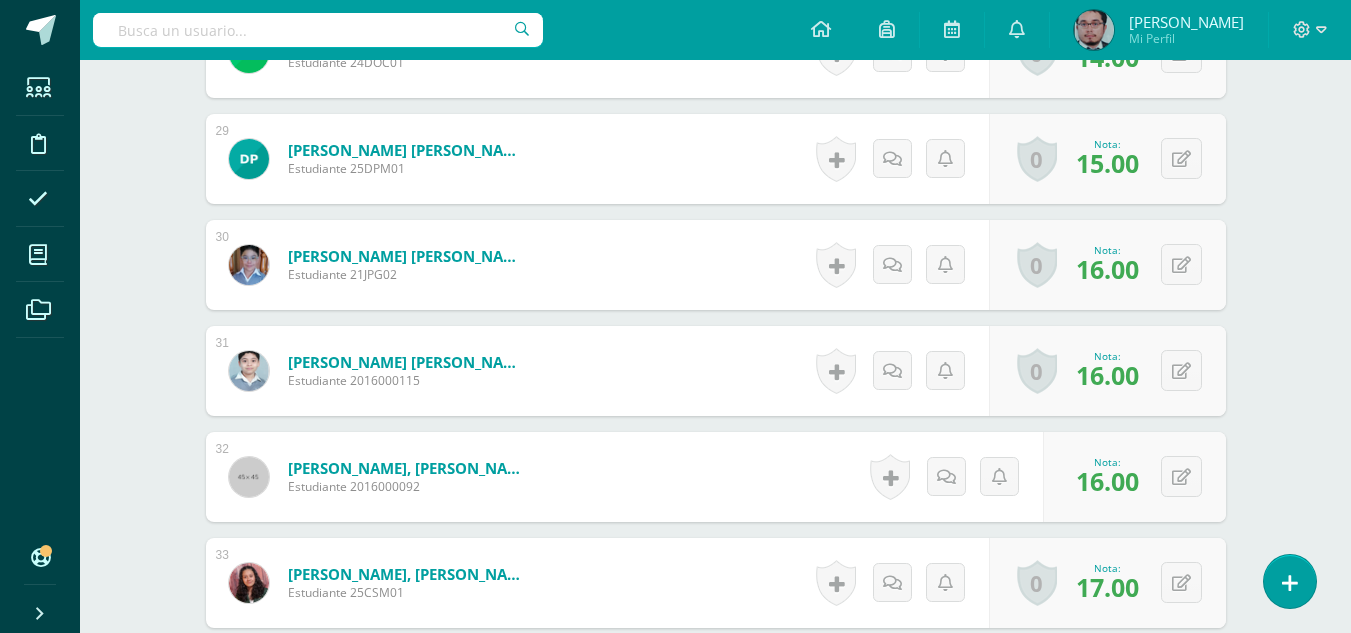 scroll, scrollTop: 3549, scrollLeft: 0, axis: vertical 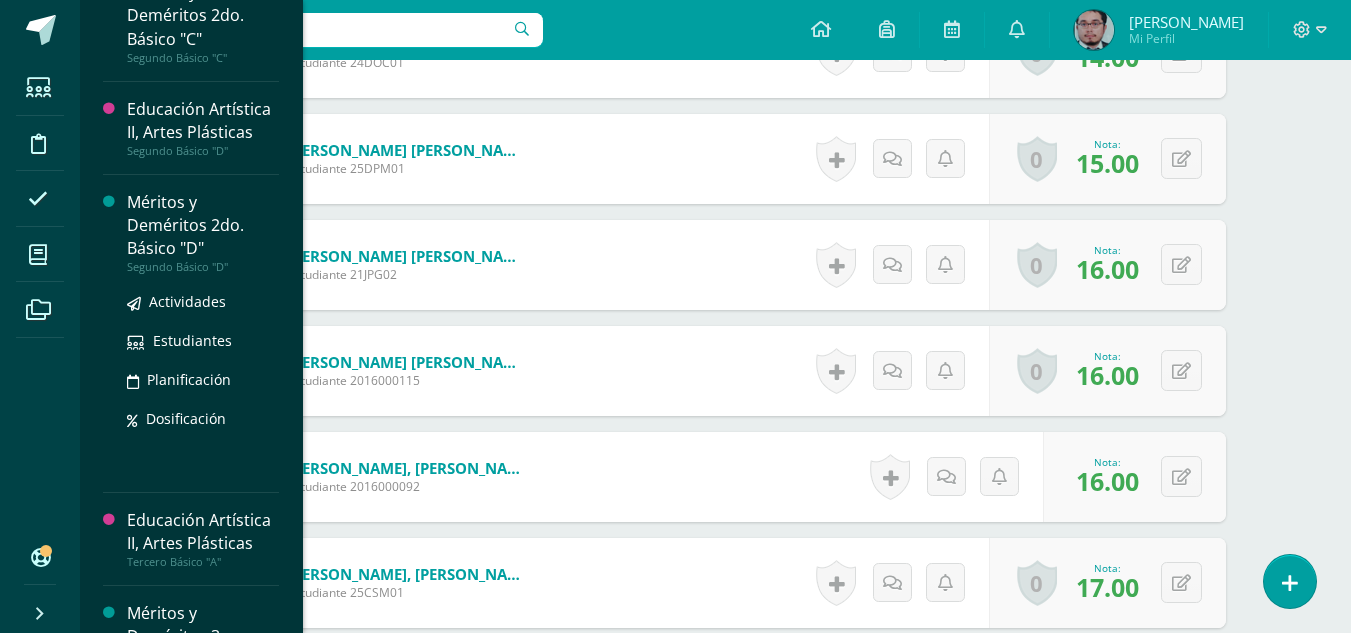click on "Méritos y Deméritos 2do. Básico "D"" at bounding box center (203, 225) 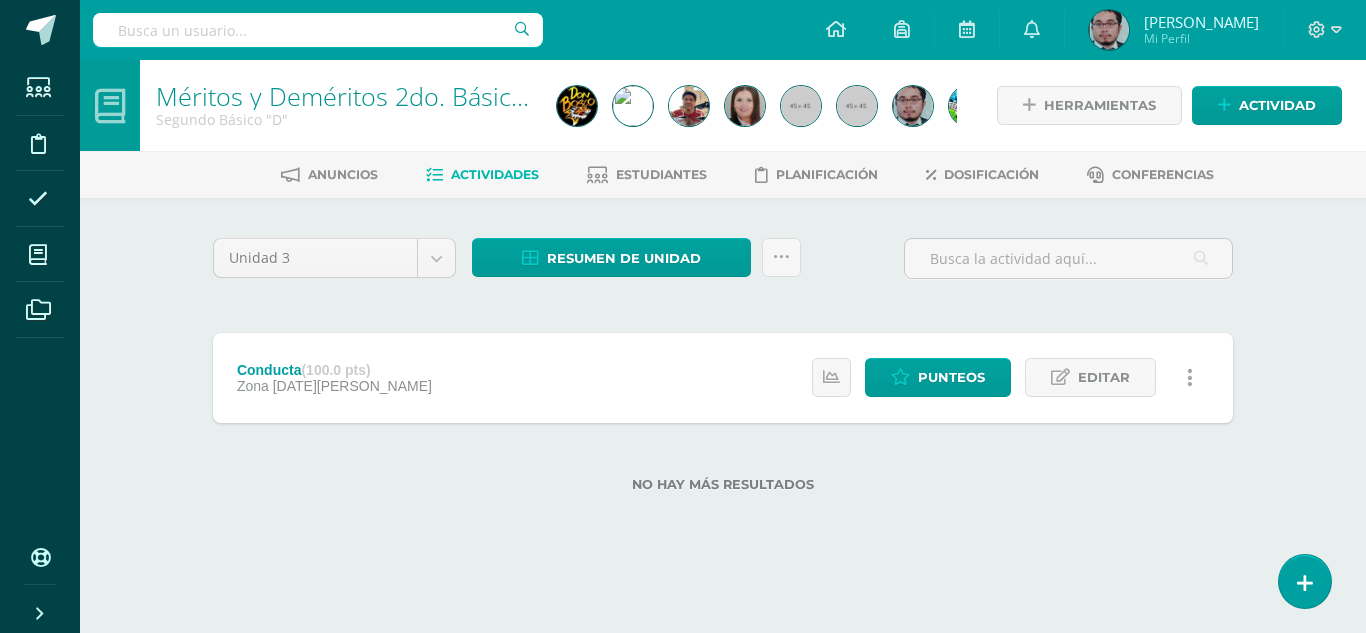 scroll, scrollTop: 0, scrollLeft: 0, axis: both 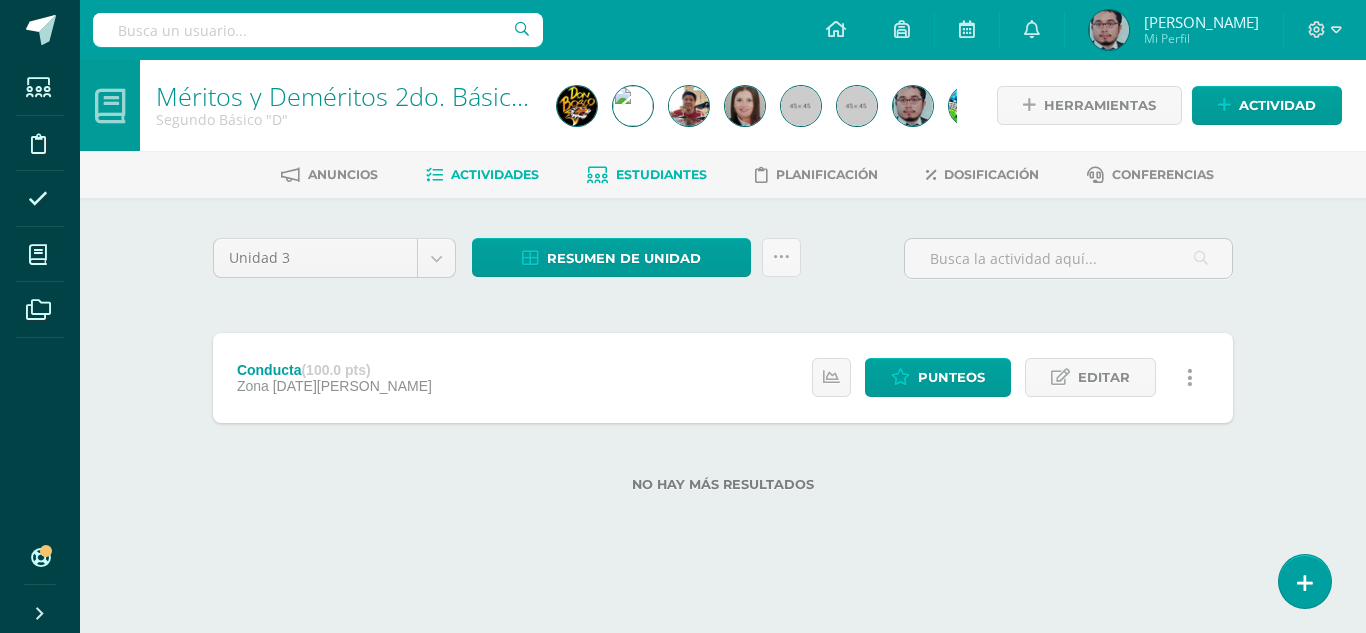 click on "Estudiantes" at bounding box center (647, 175) 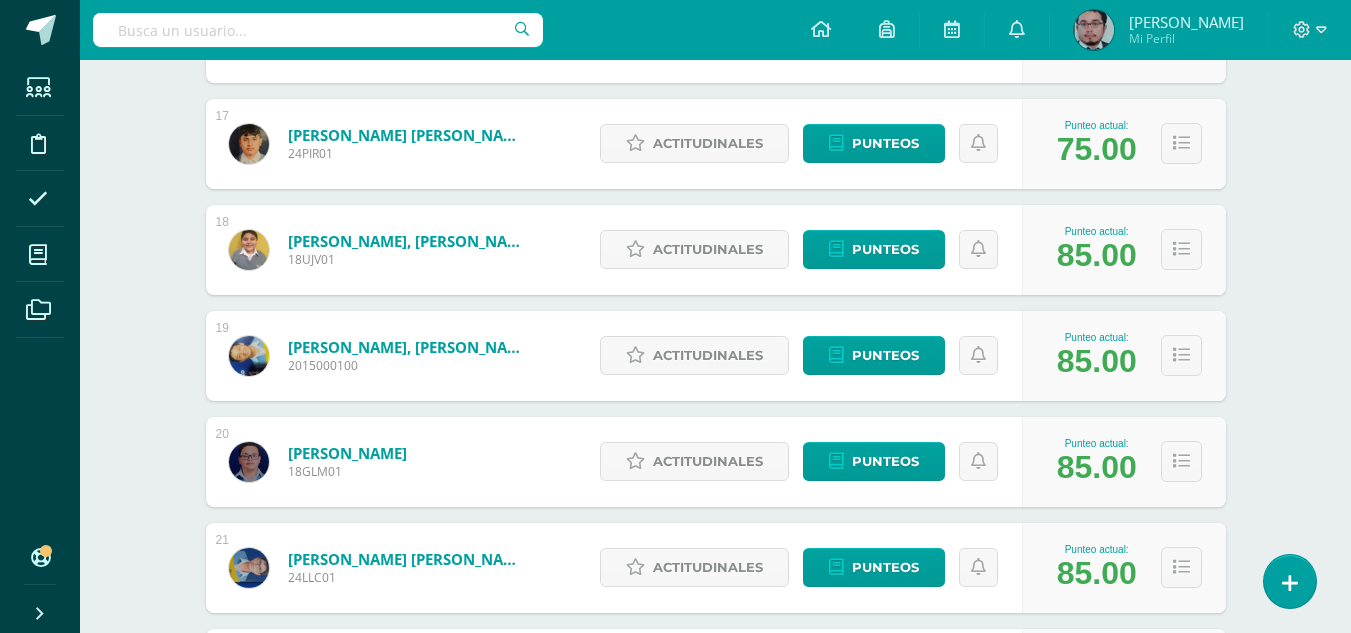 scroll, scrollTop: 3092, scrollLeft: 0, axis: vertical 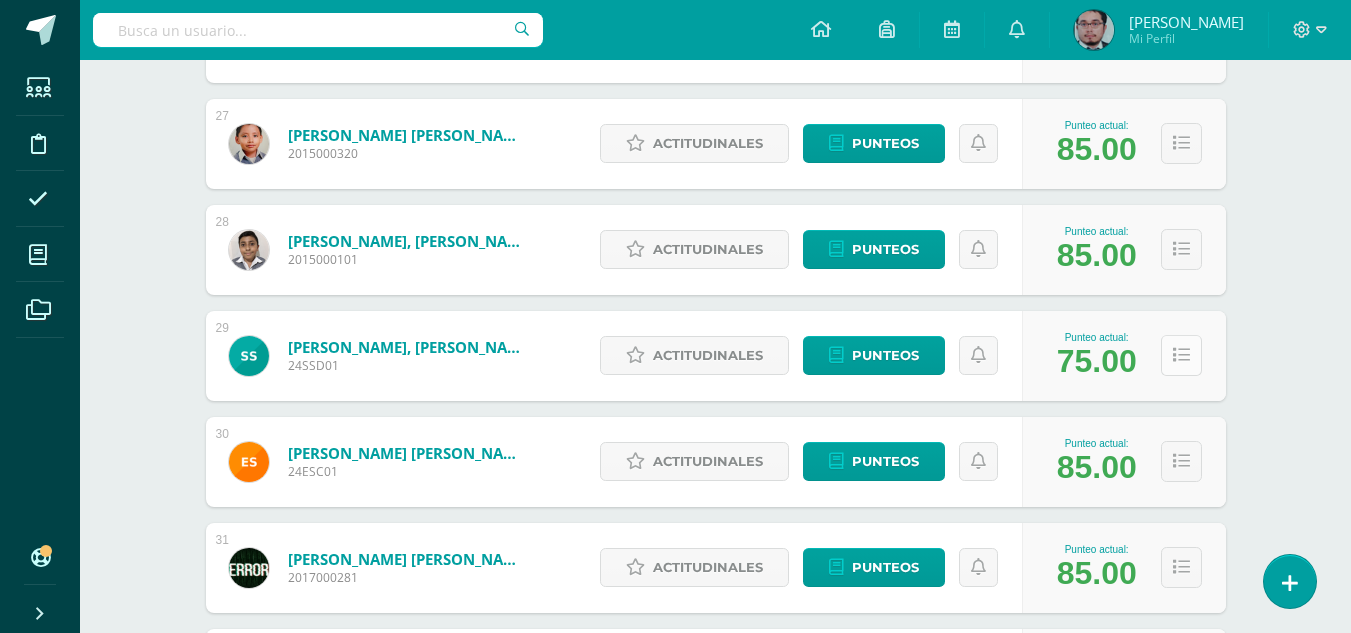 click at bounding box center [1181, 355] 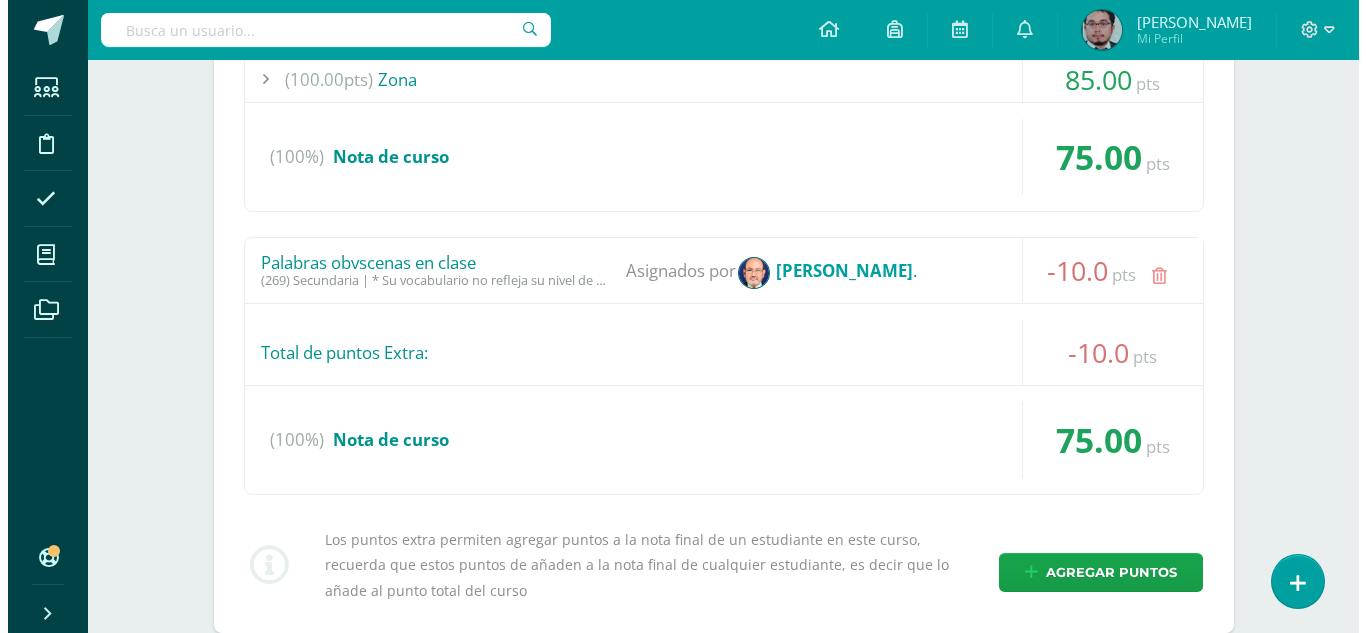scroll, scrollTop: 3692, scrollLeft: 0, axis: vertical 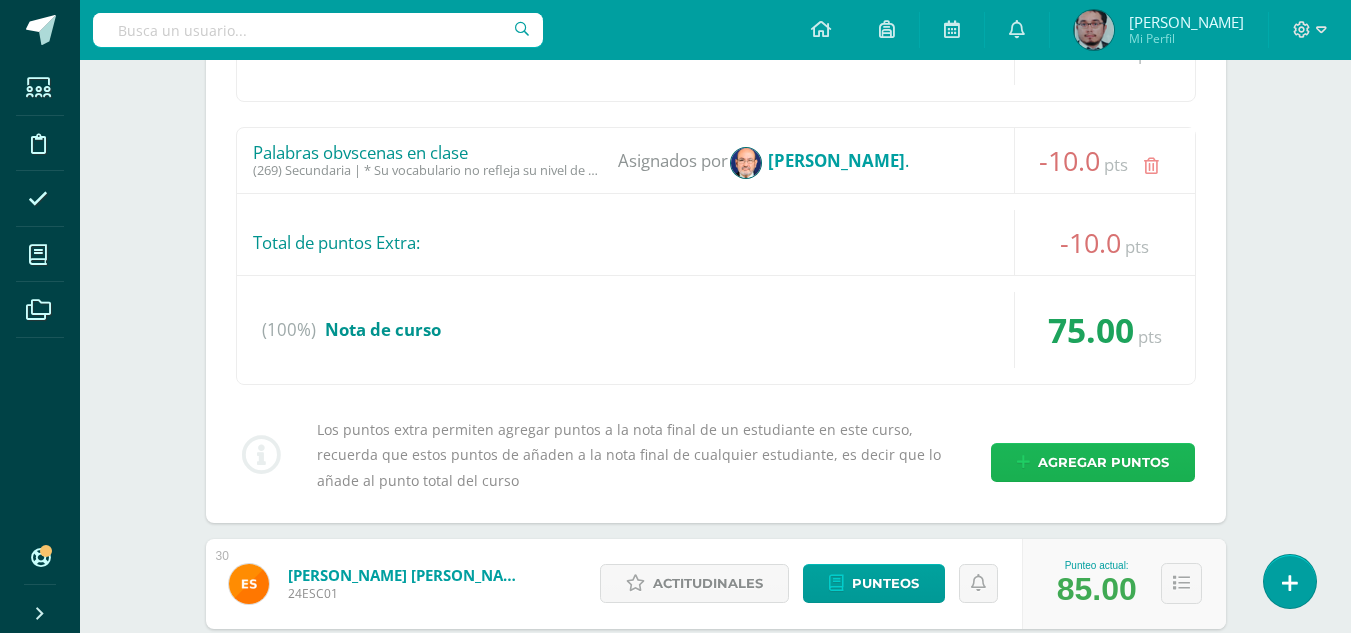 click on "Agregar puntos" at bounding box center (1103, 462) 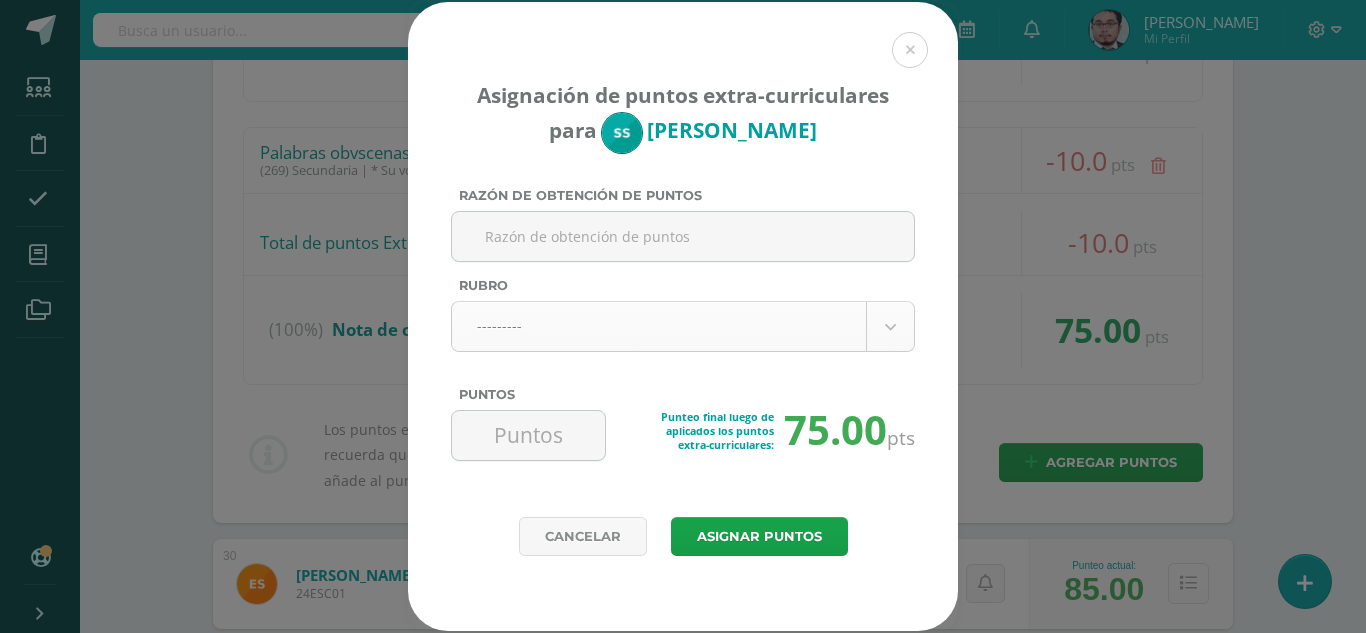 click on "Asignación de puntos extra-curriculares para
Samuel Sarti
Razón de obtención de puntos
Rubro
---------
---------
Evaluativo
Conducta
Actividades Extracurriculares
(1) Preprimaria | Colabora con el cuidado, orden y limpieza del aula. (+2.0pts)
(2) Preprimaria | Mantiene su locker limpio y ordenado. (+2.0pts)" at bounding box center [683, -1253] 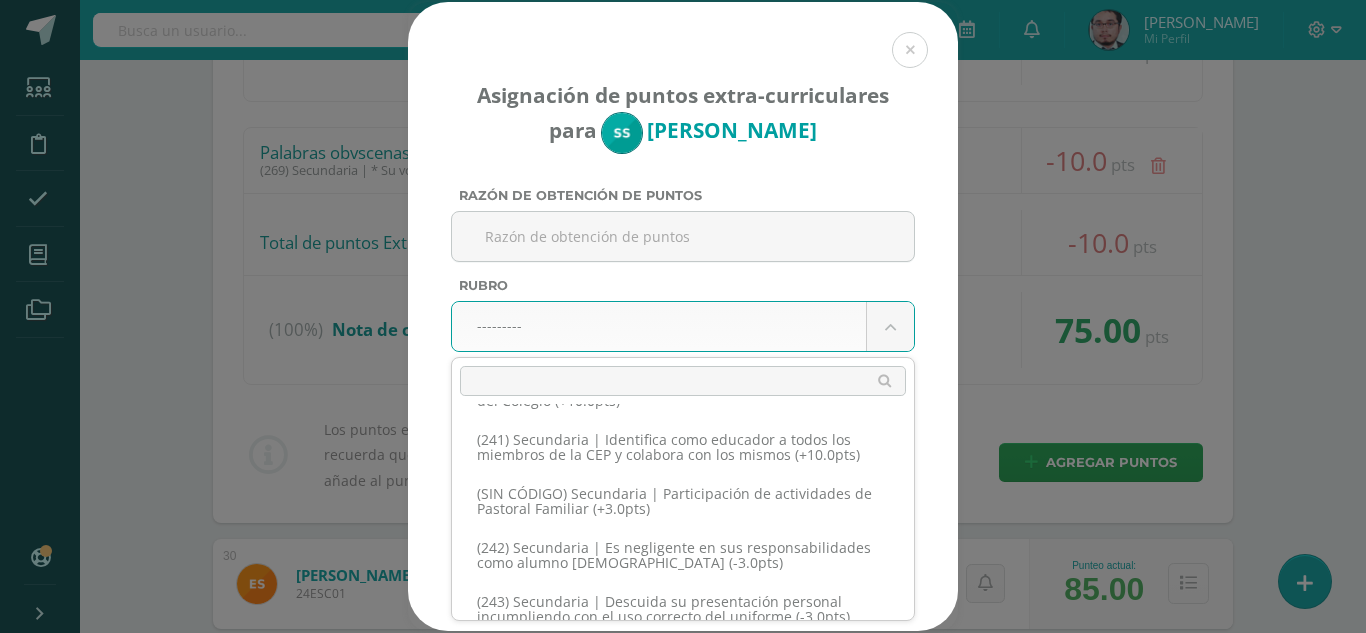 scroll, scrollTop: 15200, scrollLeft: 0, axis: vertical 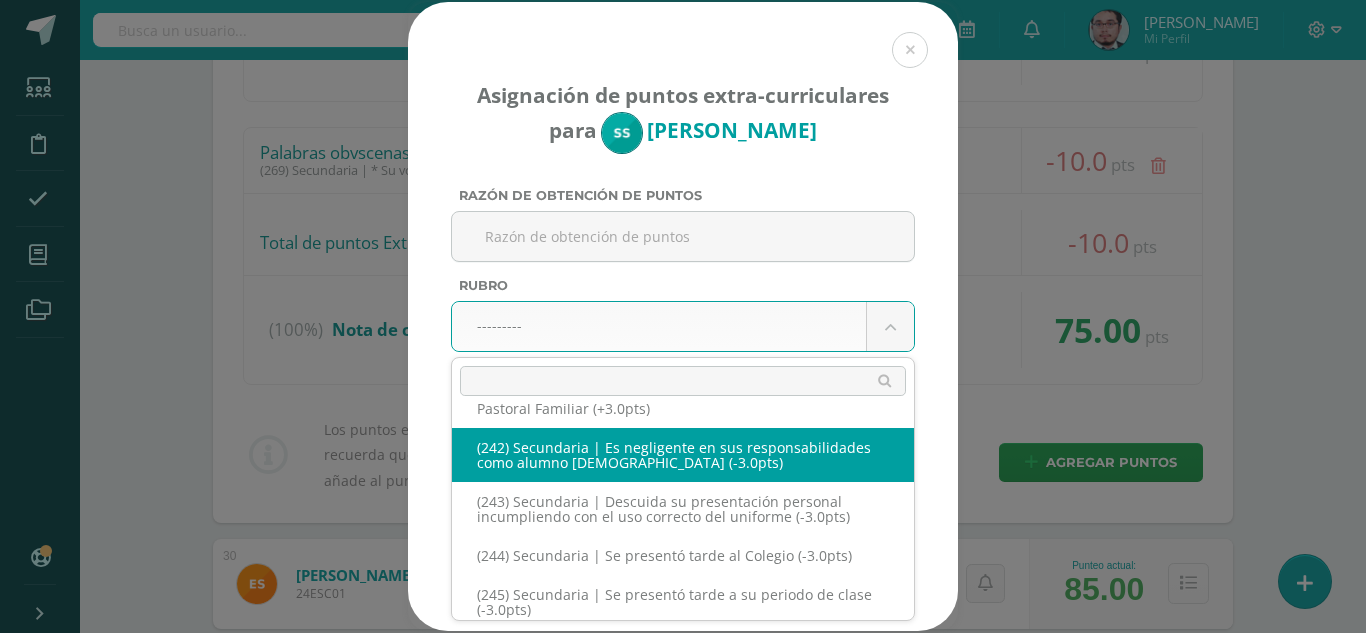 select on "274" 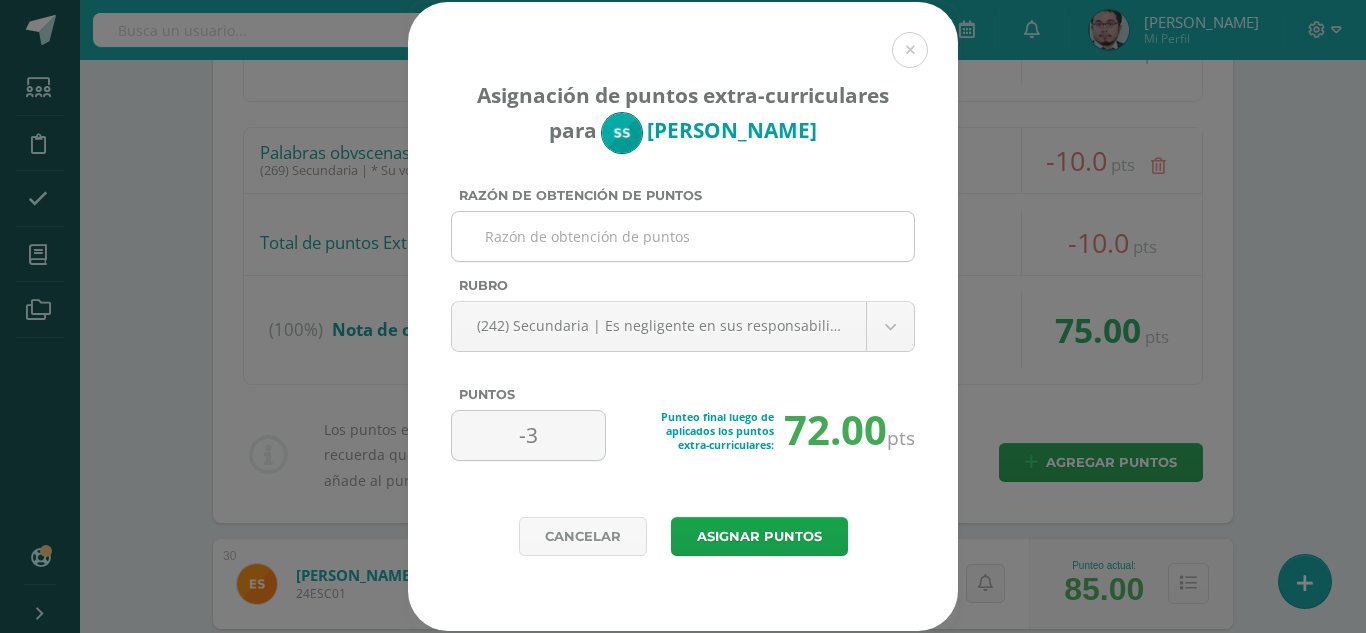 click on "Razón de obtención de puntos" at bounding box center [683, 236] 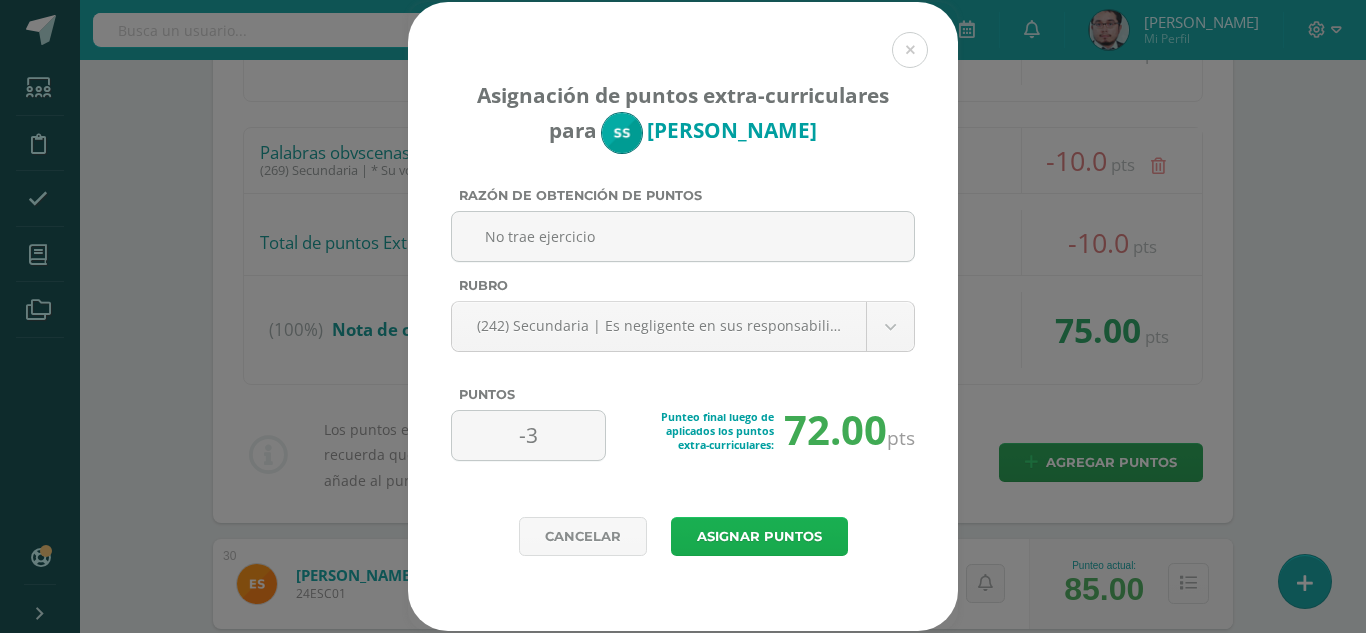 type on "No trae ejercicio" 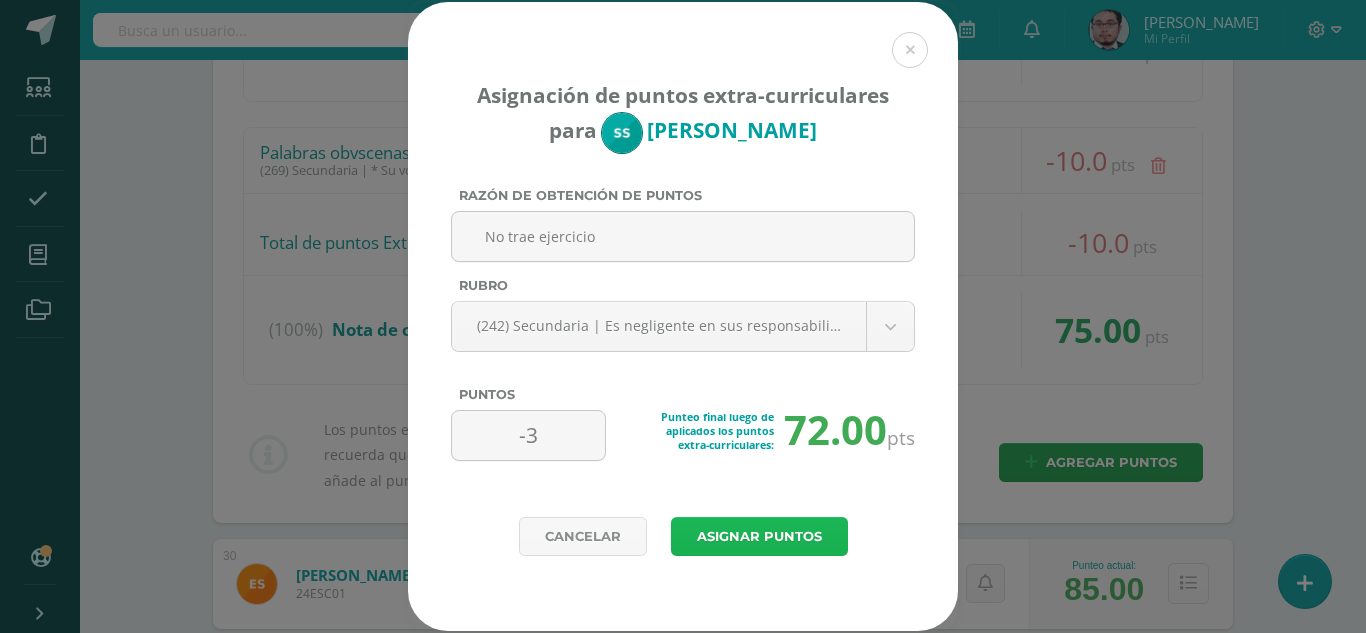 click on "Asignar puntos" at bounding box center [759, 536] 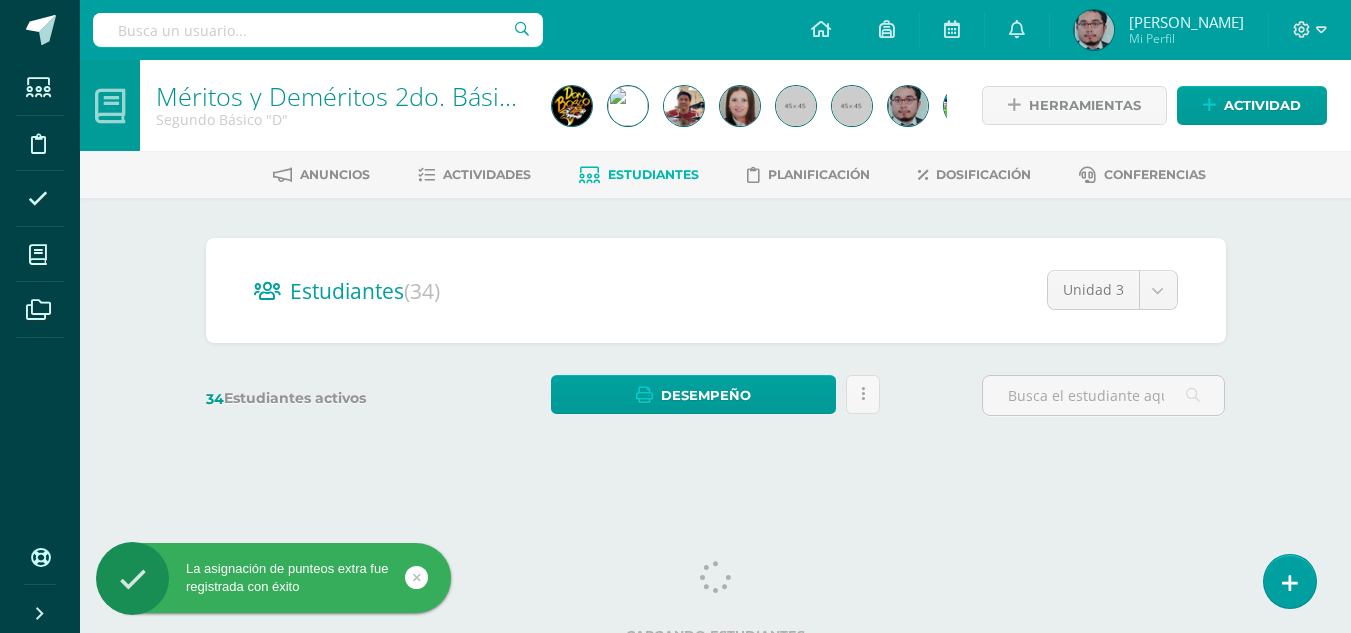 scroll, scrollTop: 0, scrollLeft: 0, axis: both 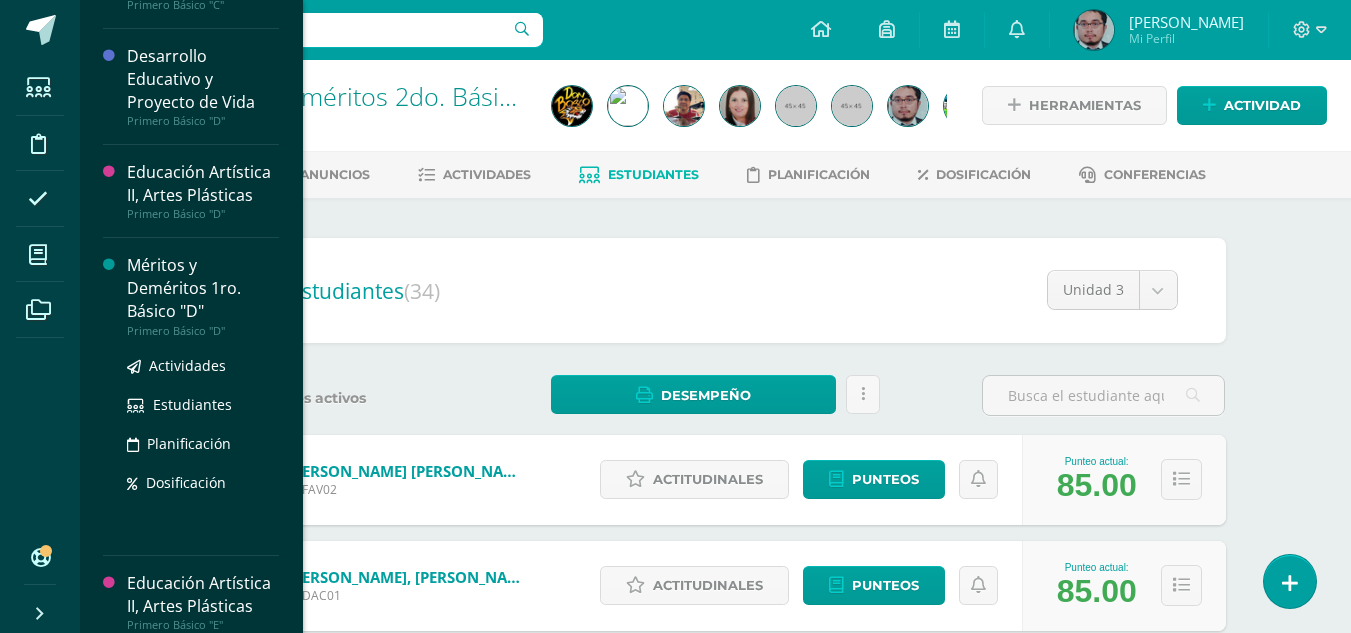 click on "Méritos y Deméritos 1ro. Básico "D"" at bounding box center (203, 288) 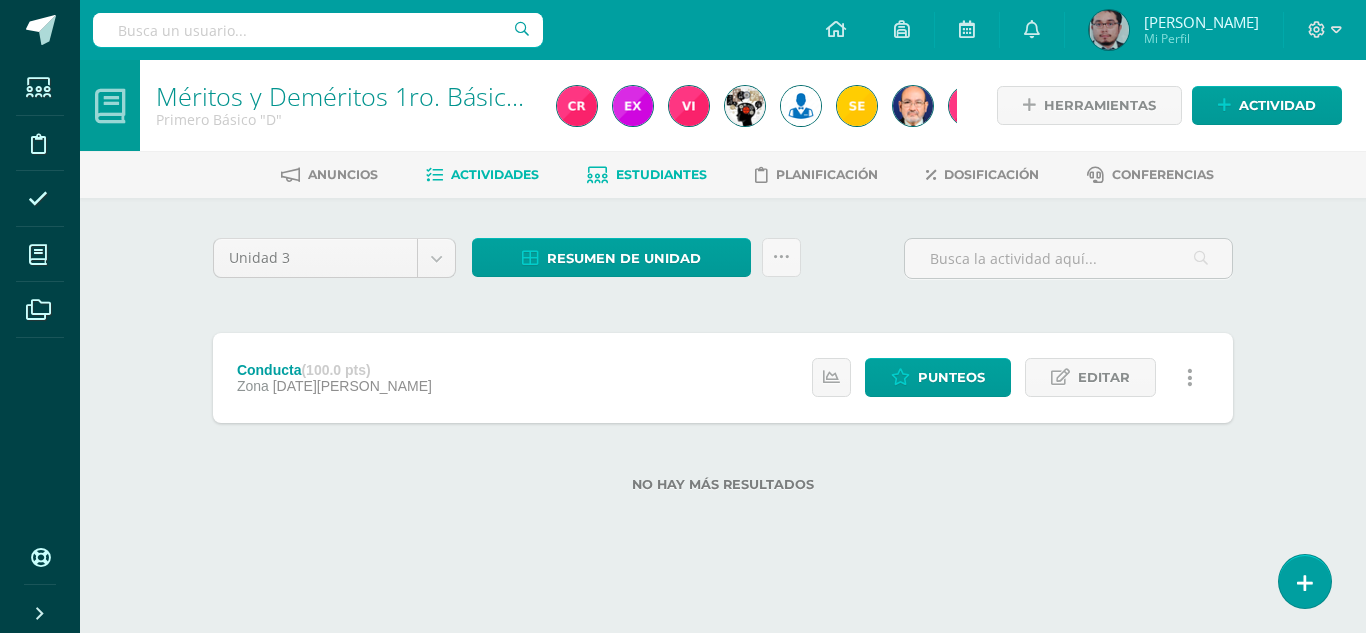 scroll, scrollTop: 0, scrollLeft: 0, axis: both 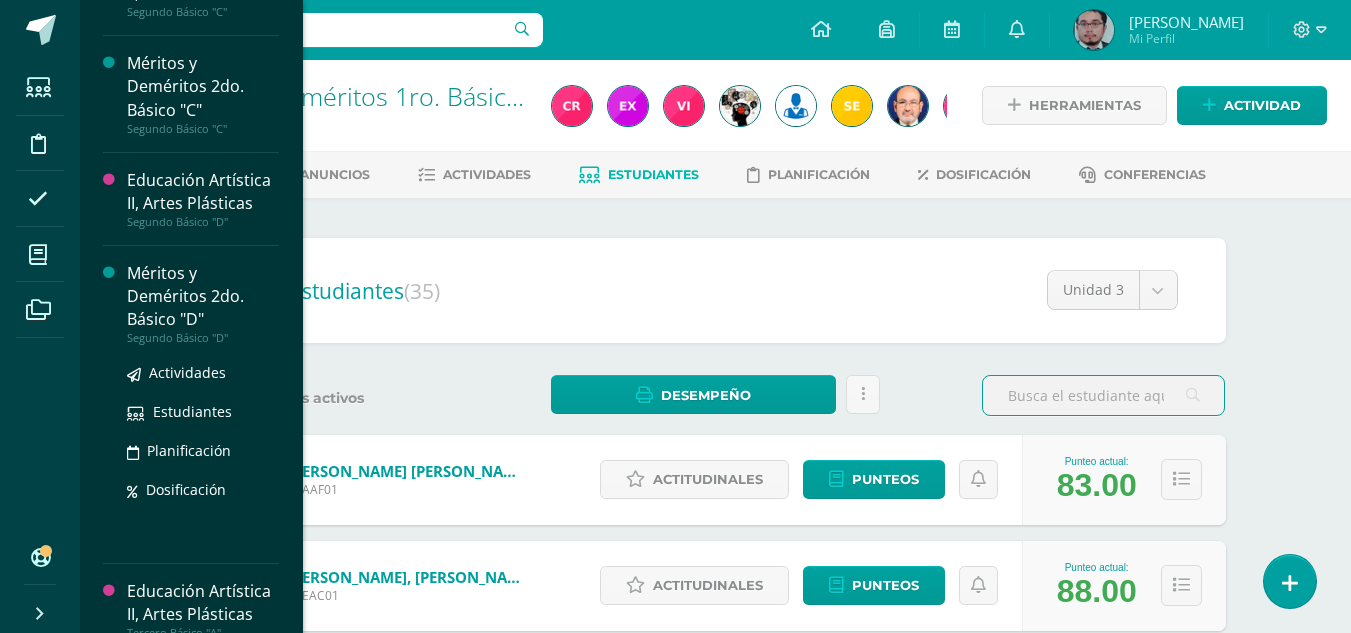click on "Méritos y Deméritos 2do. Básico "D"" at bounding box center [203, 296] 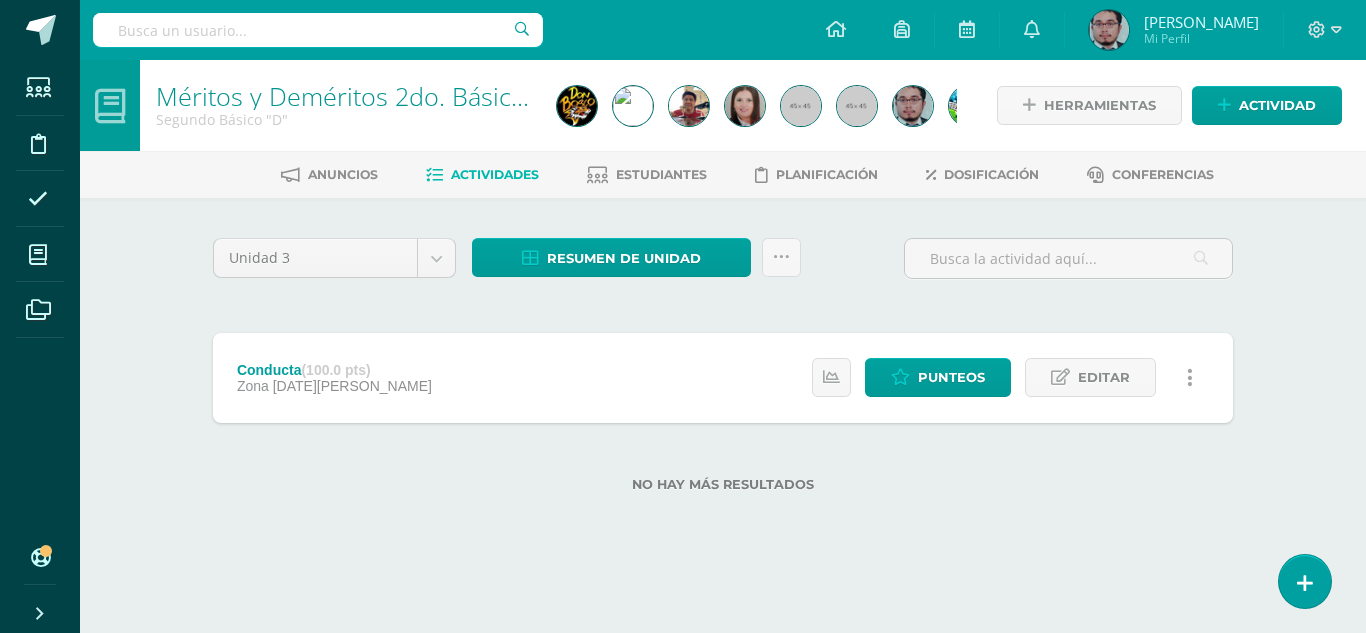 scroll, scrollTop: 0, scrollLeft: 0, axis: both 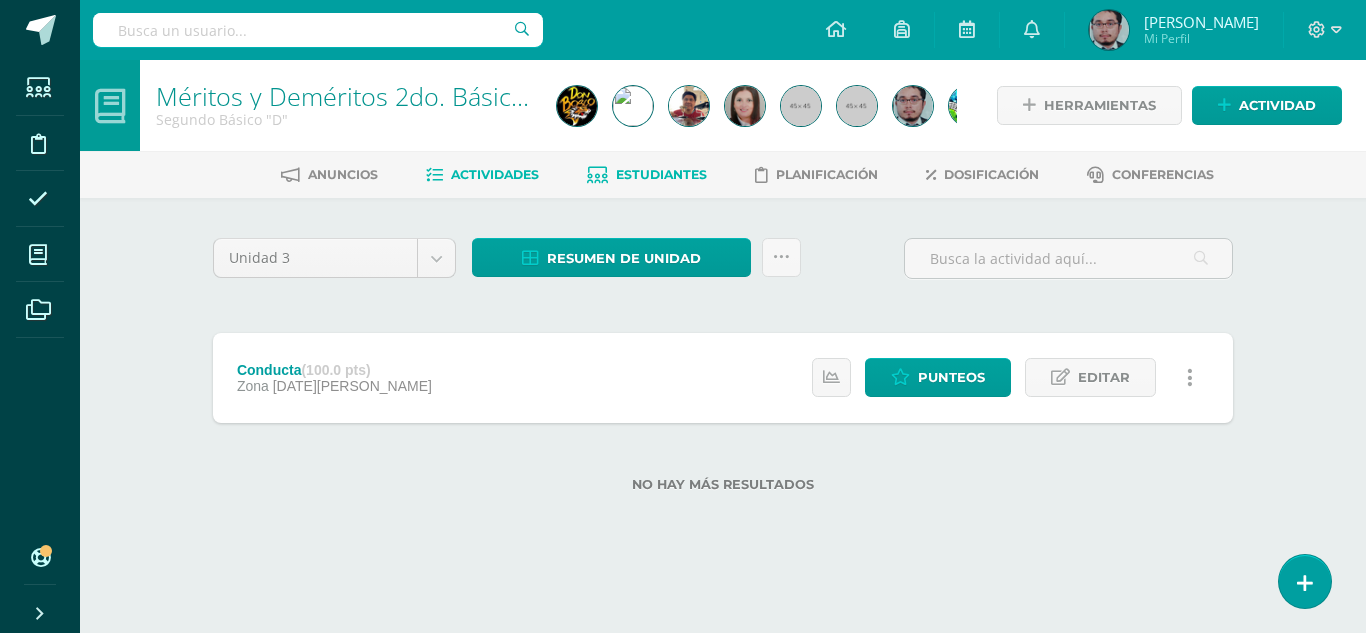 click on "Estudiantes" at bounding box center (661, 174) 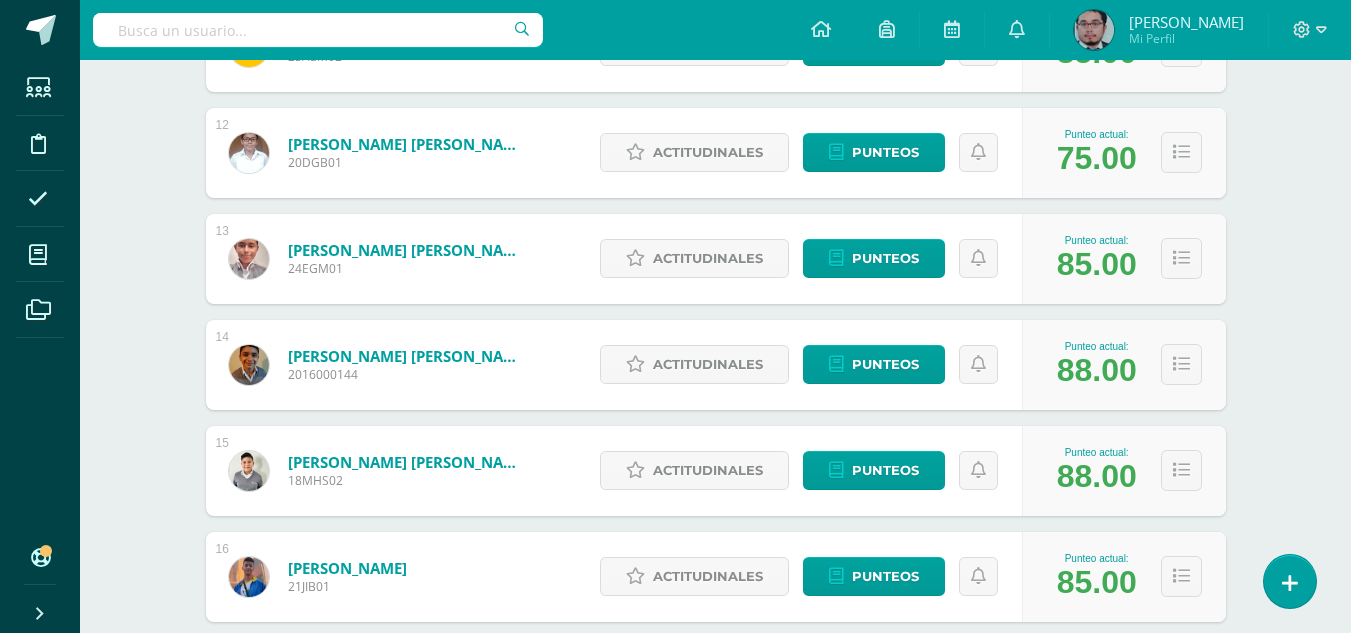 scroll, scrollTop: 1572, scrollLeft: 0, axis: vertical 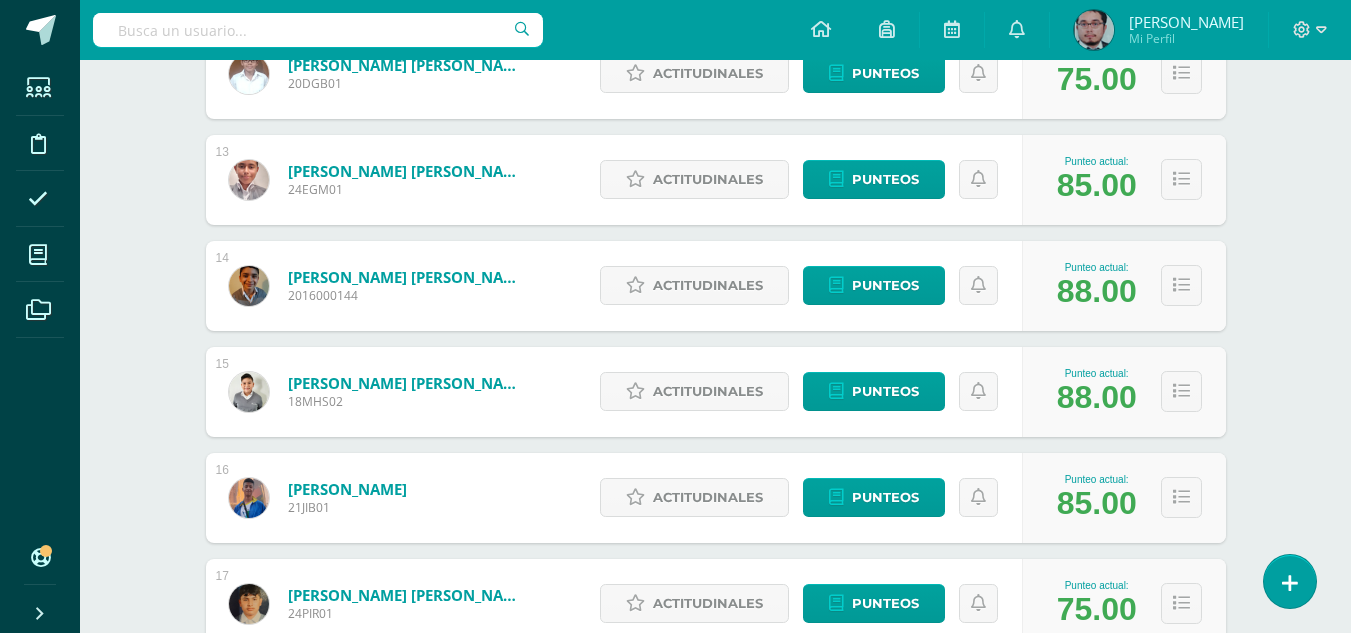 click on "1
[PERSON_NAME] [PERSON_NAME]
21FAV02
Punteo actual:
85.00
Actitudinales
Punteos
Asignación de Actitudinales de  [PERSON_NAME]
2" at bounding box center (716, 445) 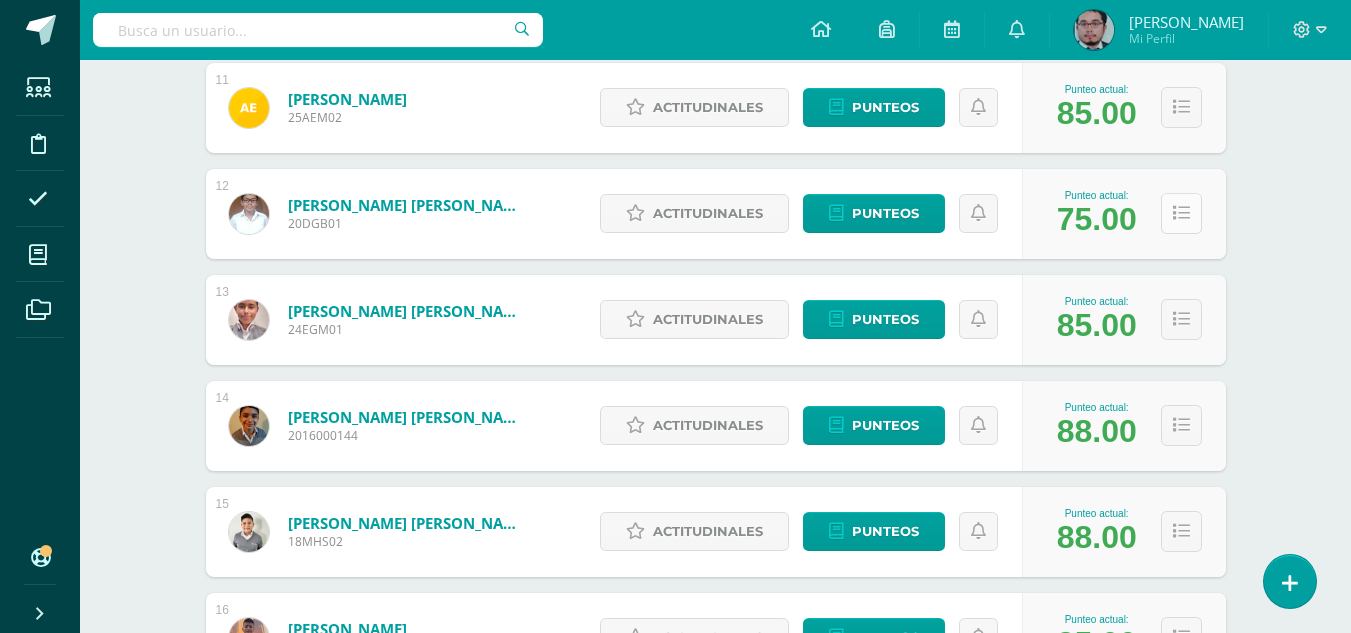 click at bounding box center (1181, 213) 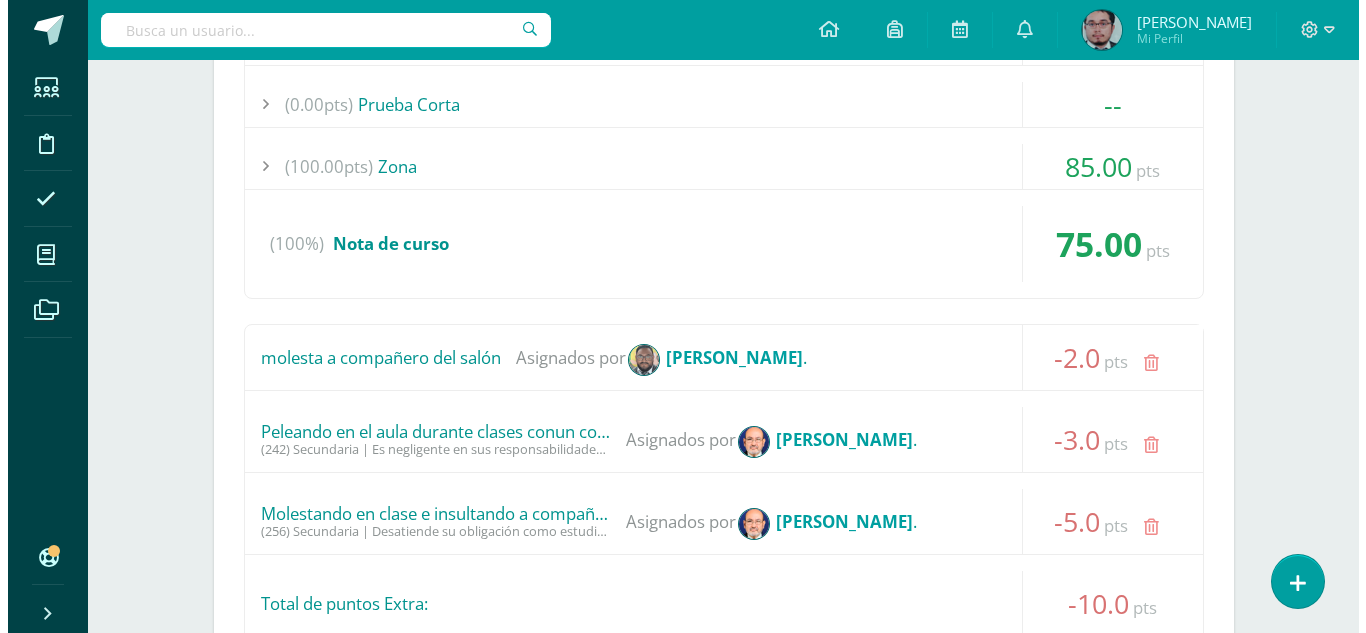 scroll, scrollTop: 1932, scrollLeft: 0, axis: vertical 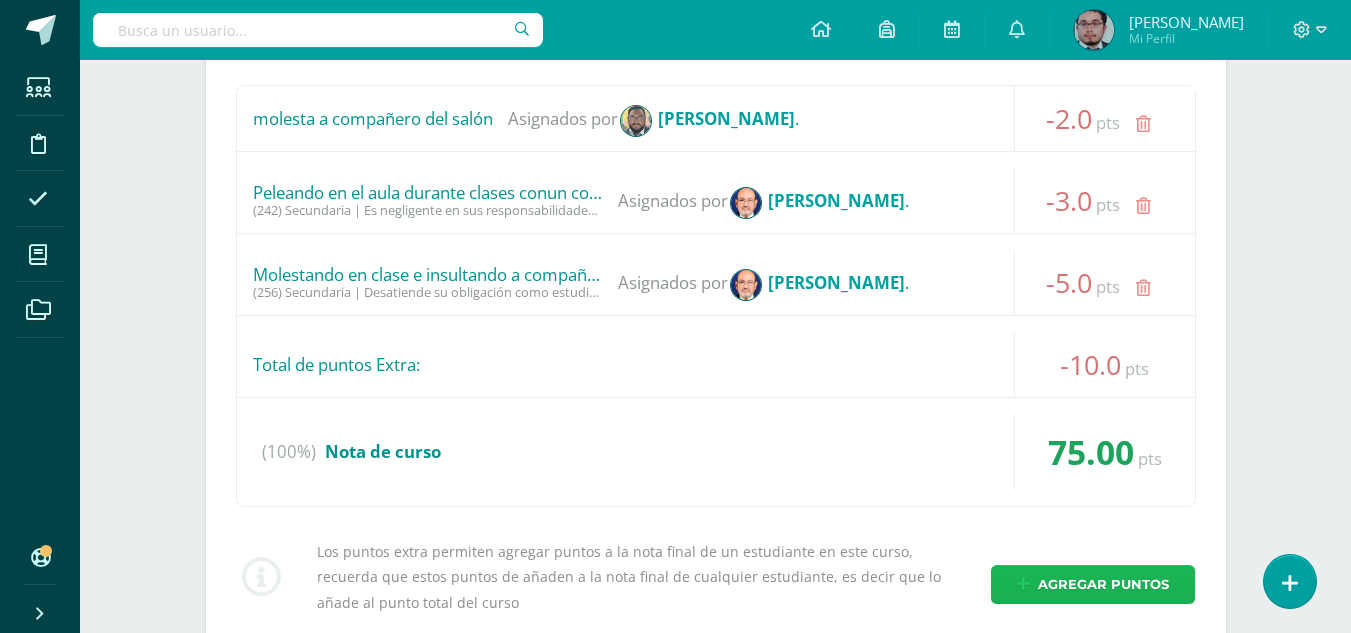 click on "Agregar puntos" at bounding box center (1103, 584) 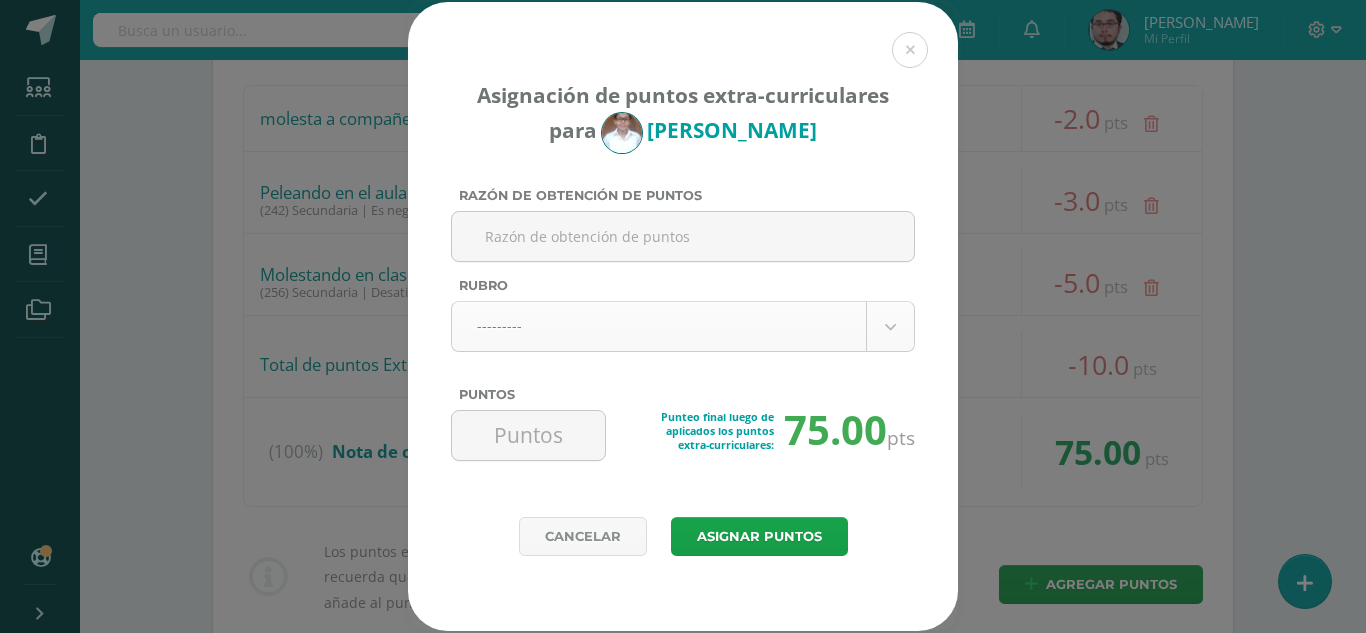 click on "Asignación de puntos extra-curriculares para
Diego Godoy
Razón de obtención de puntos
Rubro
---------
---------
Evaluativo
Conducta
Actividades Extracurriculares
(1) Preprimaria | Colabora con el cuidado, orden y limpieza del aula. (+2.0pts)
(2) Preprimaria | Mantiene su locker limpio y ordenado. (+2.0pts)" at bounding box center (683, 589) 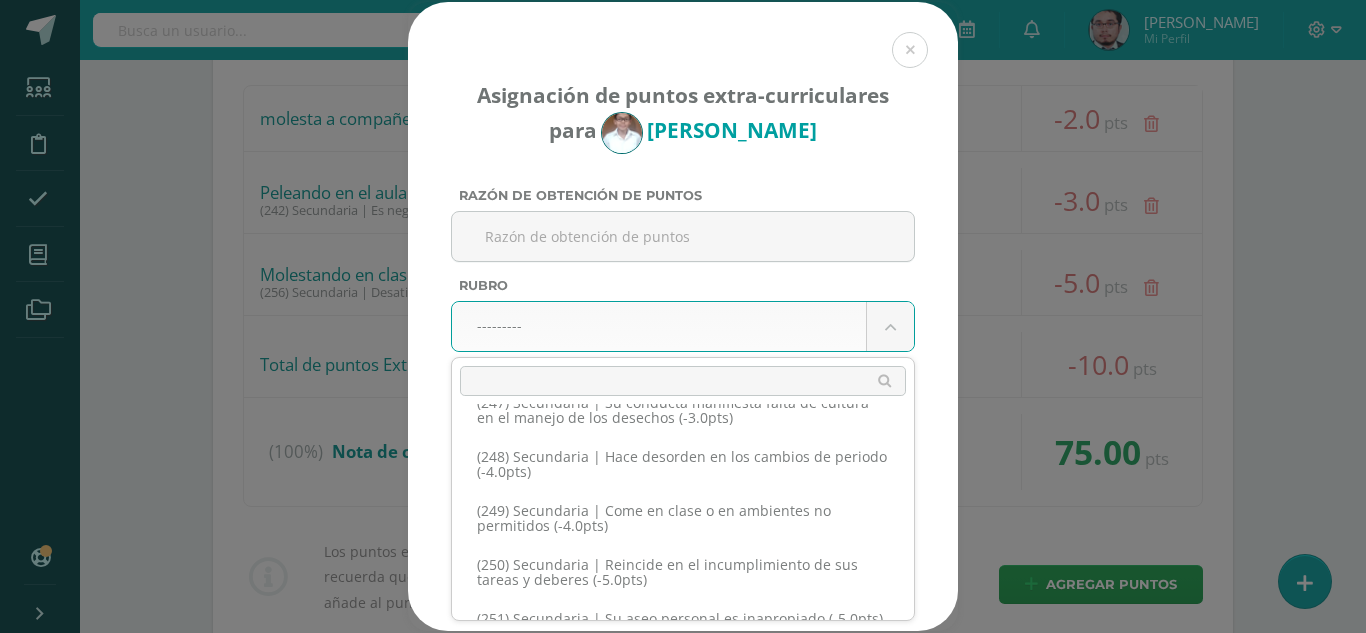 scroll, scrollTop: 15400, scrollLeft: 0, axis: vertical 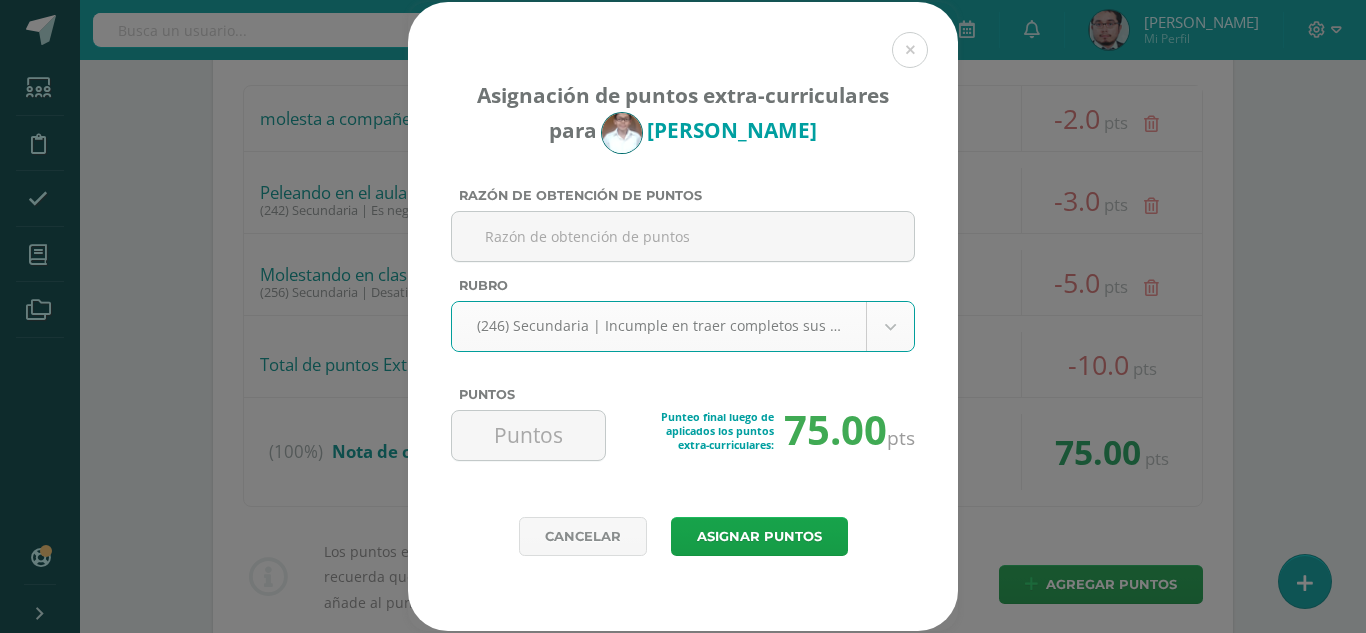 select on "278" 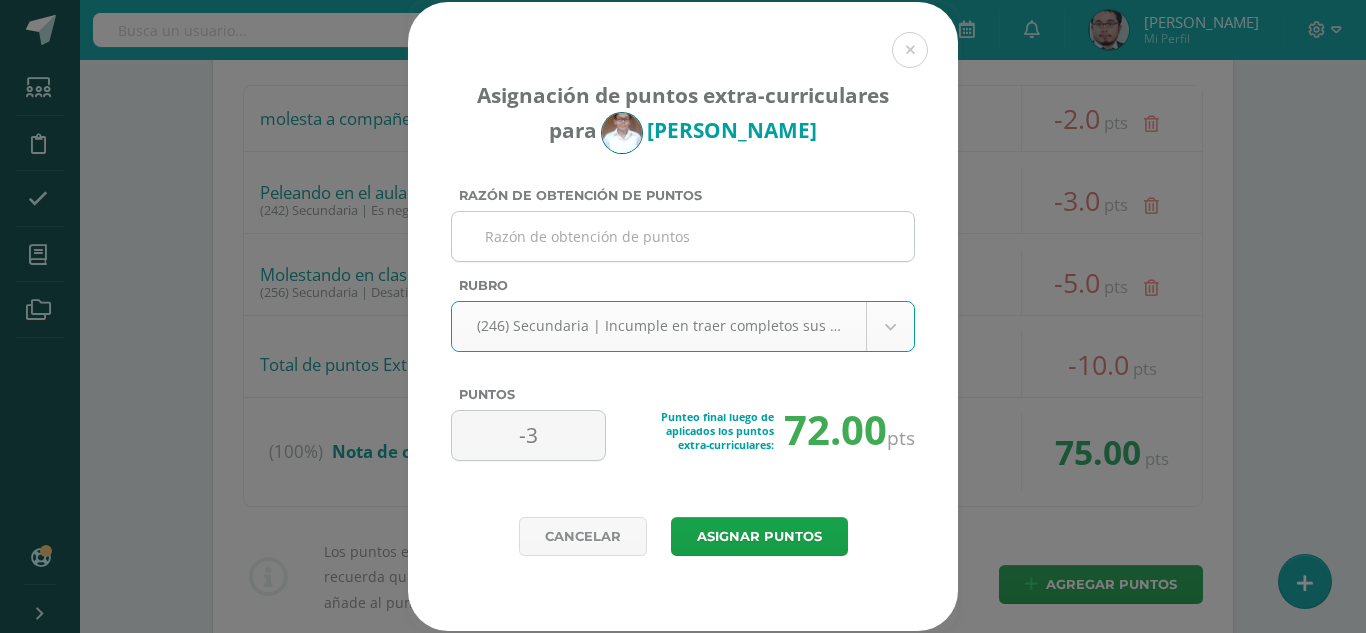 click on "Razón de obtención de puntos" at bounding box center [683, 236] 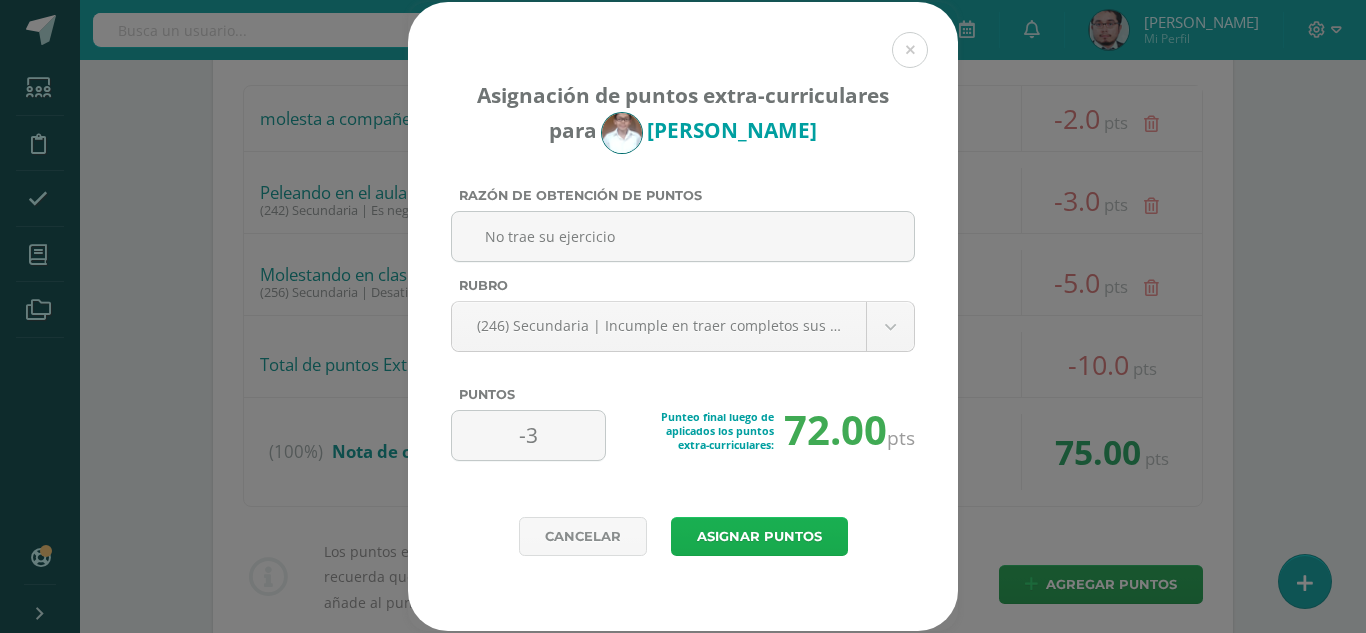 type on "No trae su ejercicio" 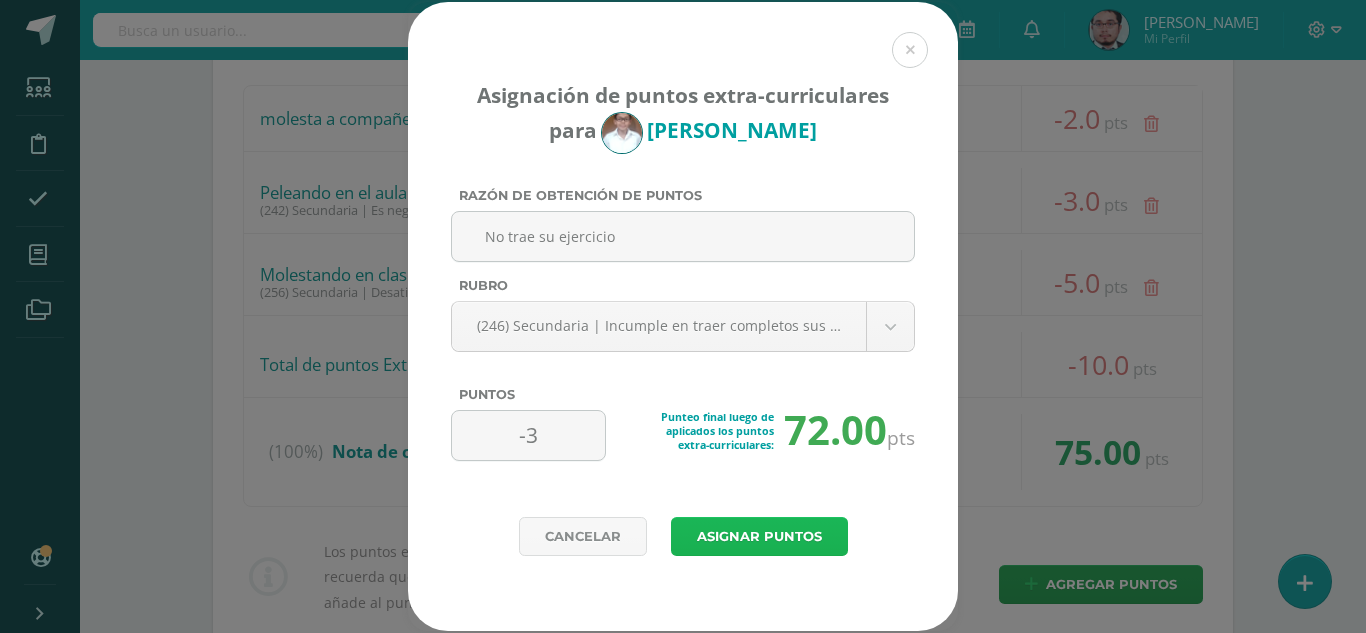 click on "Asignar puntos" at bounding box center [759, 536] 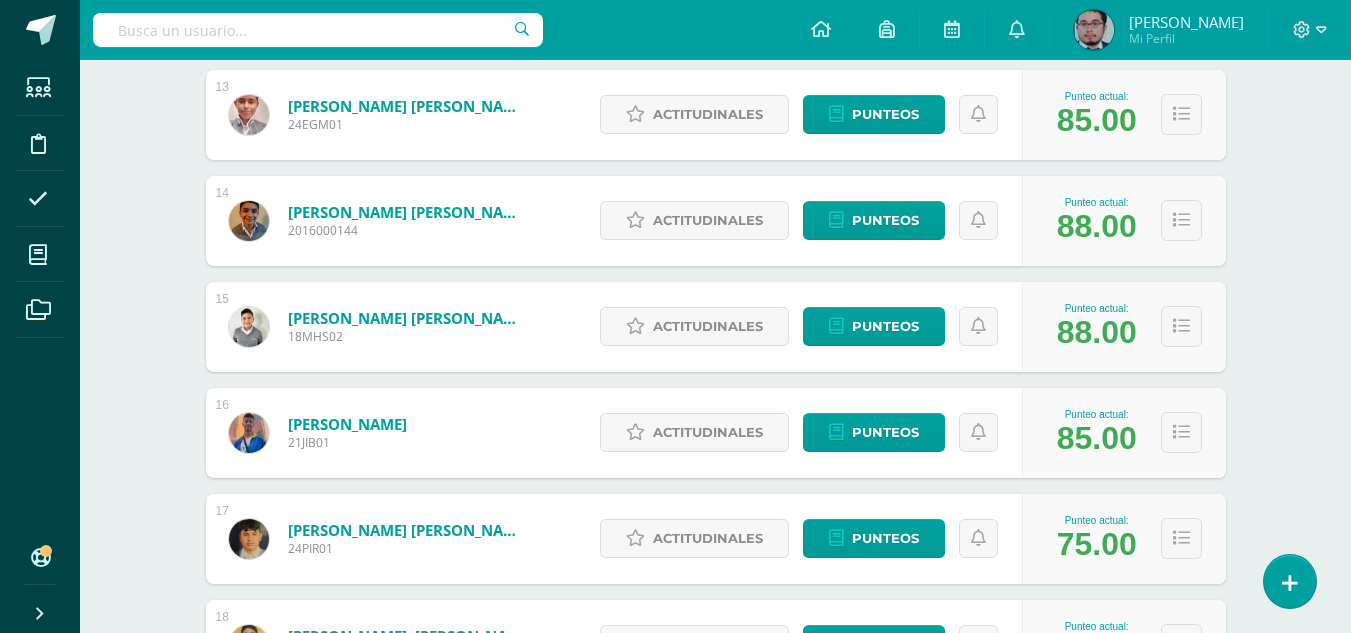 scroll, scrollTop: 1672, scrollLeft: 0, axis: vertical 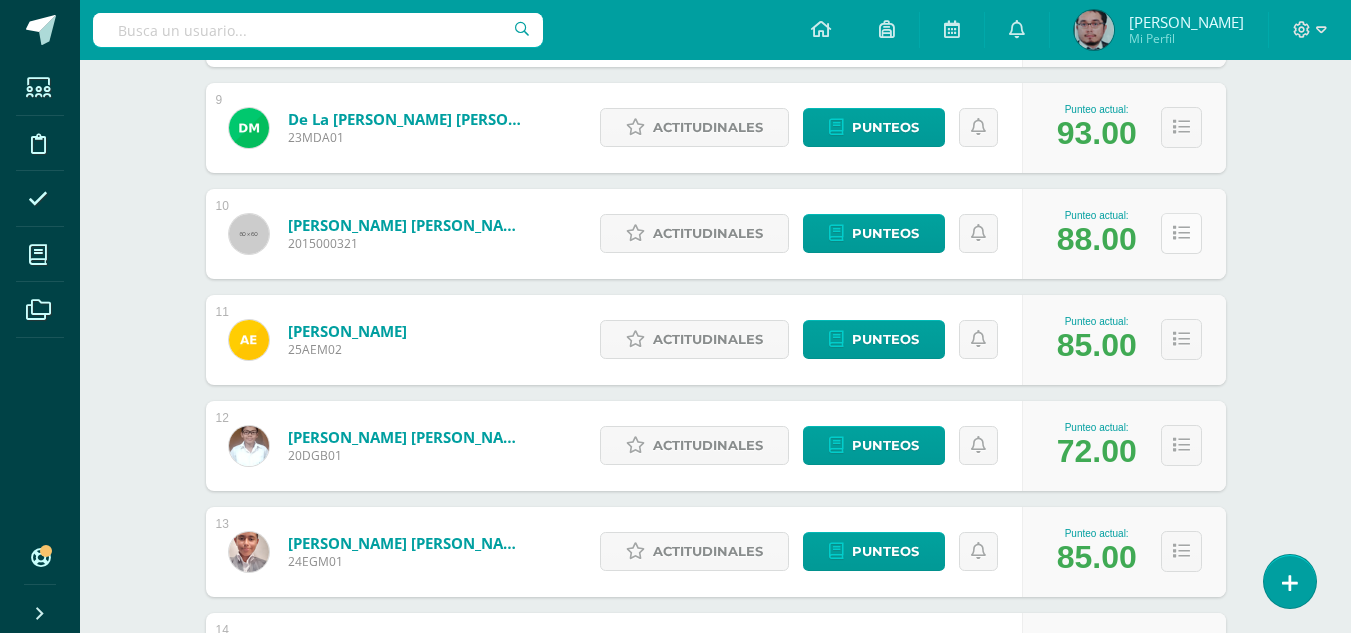 click at bounding box center (1181, 233) 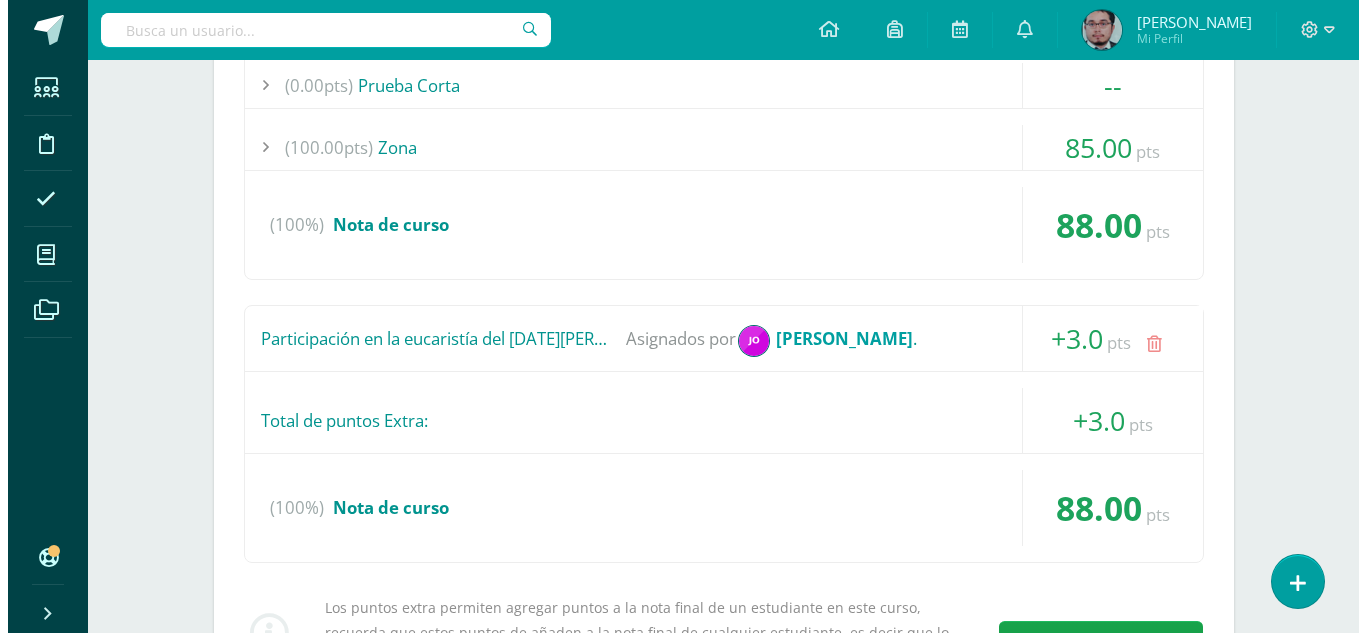 scroll, scrollTop: 1600, scrollLeft: 0, axis: vertical 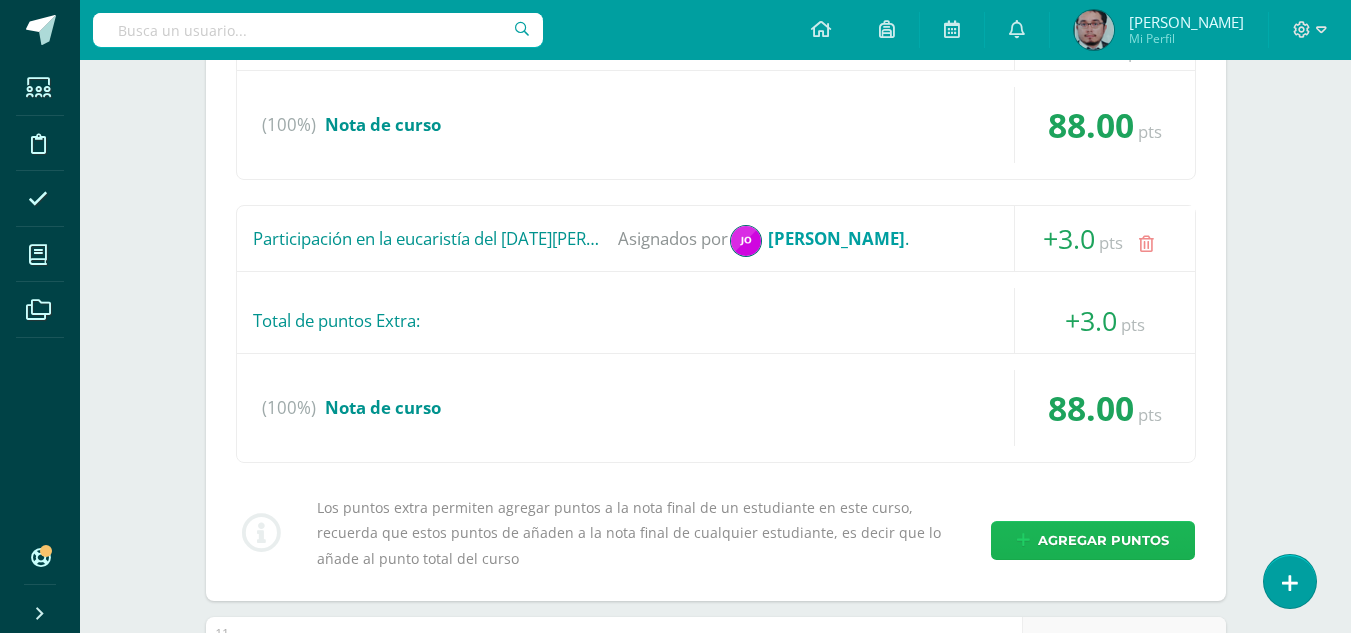 click on "Agregar puntos" at bounding box center [1103, 540] 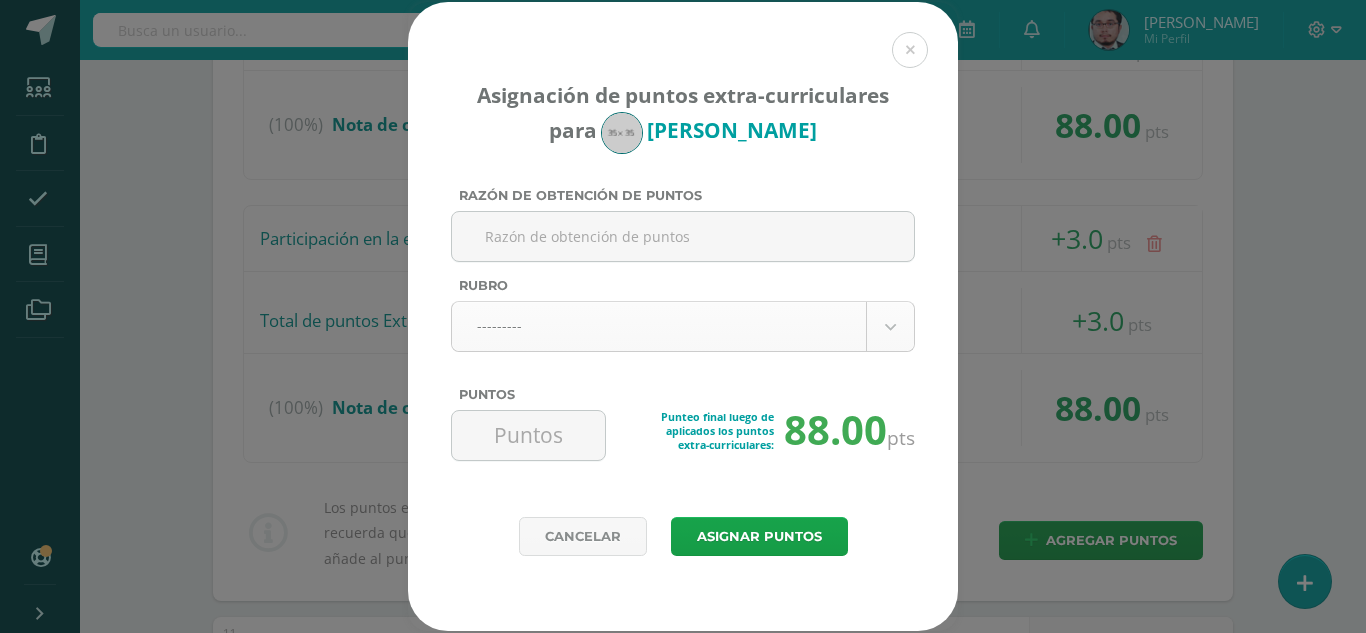 click on "Asignación de puntos extra-curriculares para
Diego Diéguez
Razón de obtención de puntos
Rubro
---------
---------
Evaluativo
Conducta
Actividades Extracurriculares
(1) Preprimaria | Colabora con el cuidado, orden y limpieza del aula. (+2.0pts)
(2) Preprimaria | Mantiene su locker limpio y ordenado. (+2.0pts)
1" at bounding box center [683, 839] 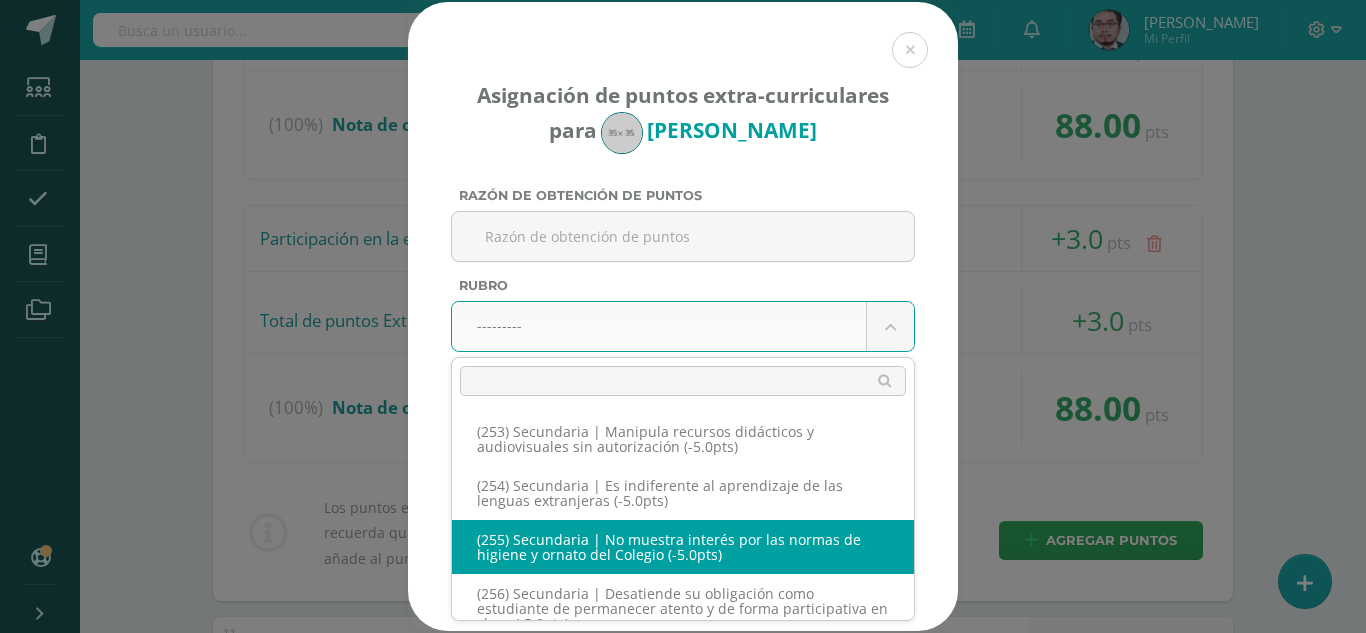 scroll, scrollTop: 15800, scrollLeft: 0, axis: vertical 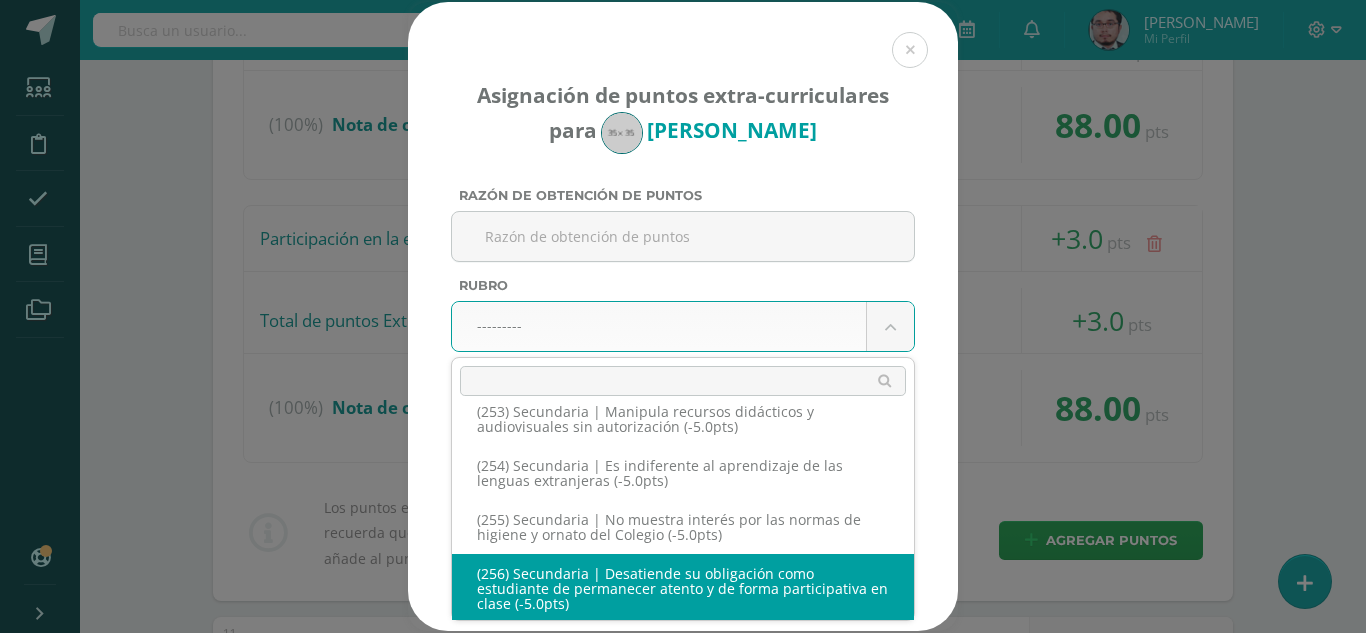 select on "288" 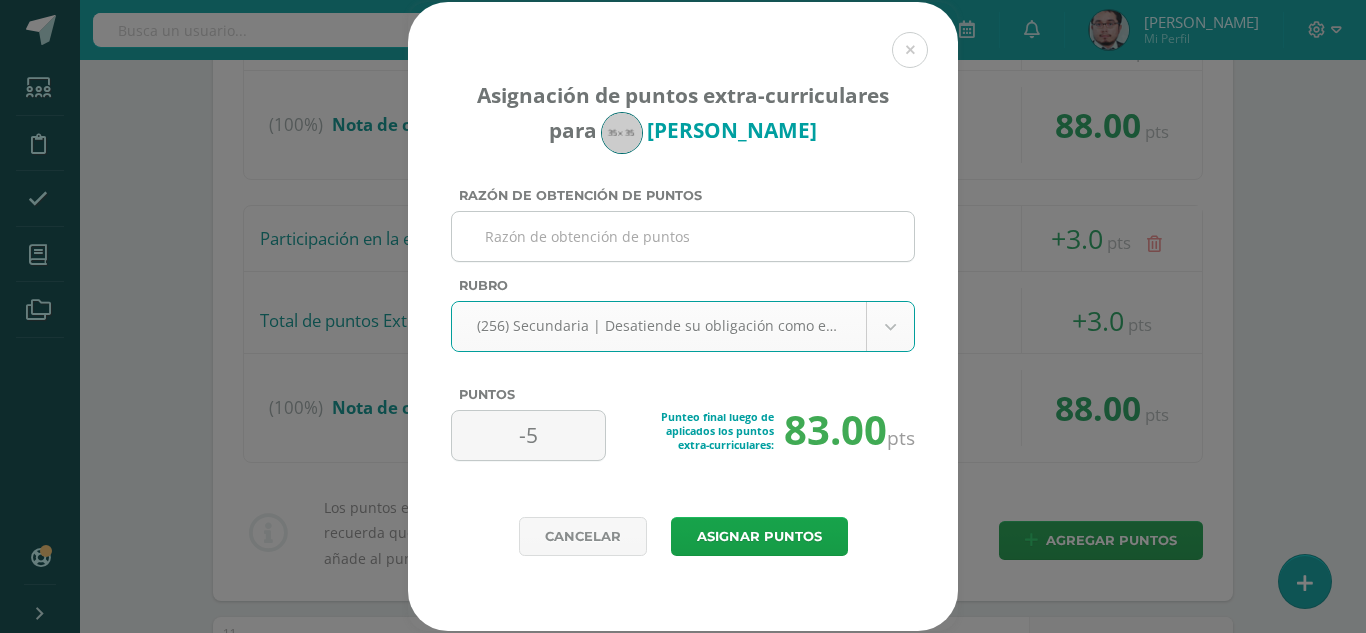 click on "Razón de obtención de puntos" at bounding box center [683, 236] 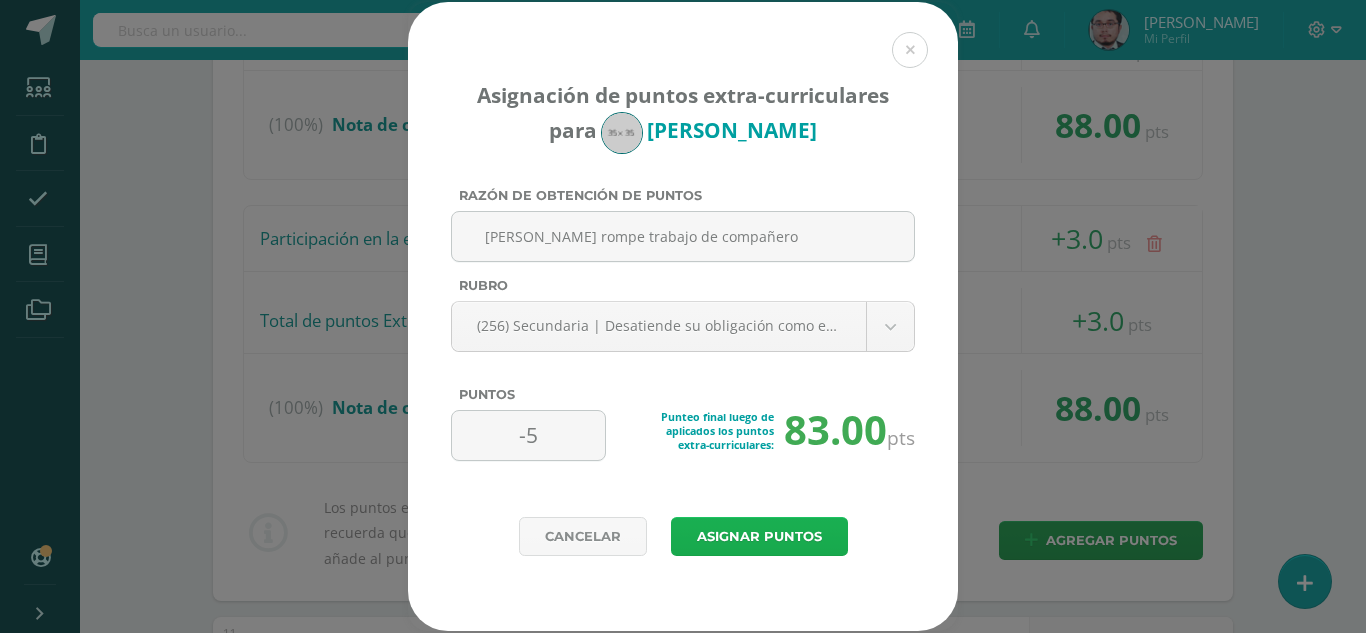 type on "Alumno rompe trabajo de compañero" 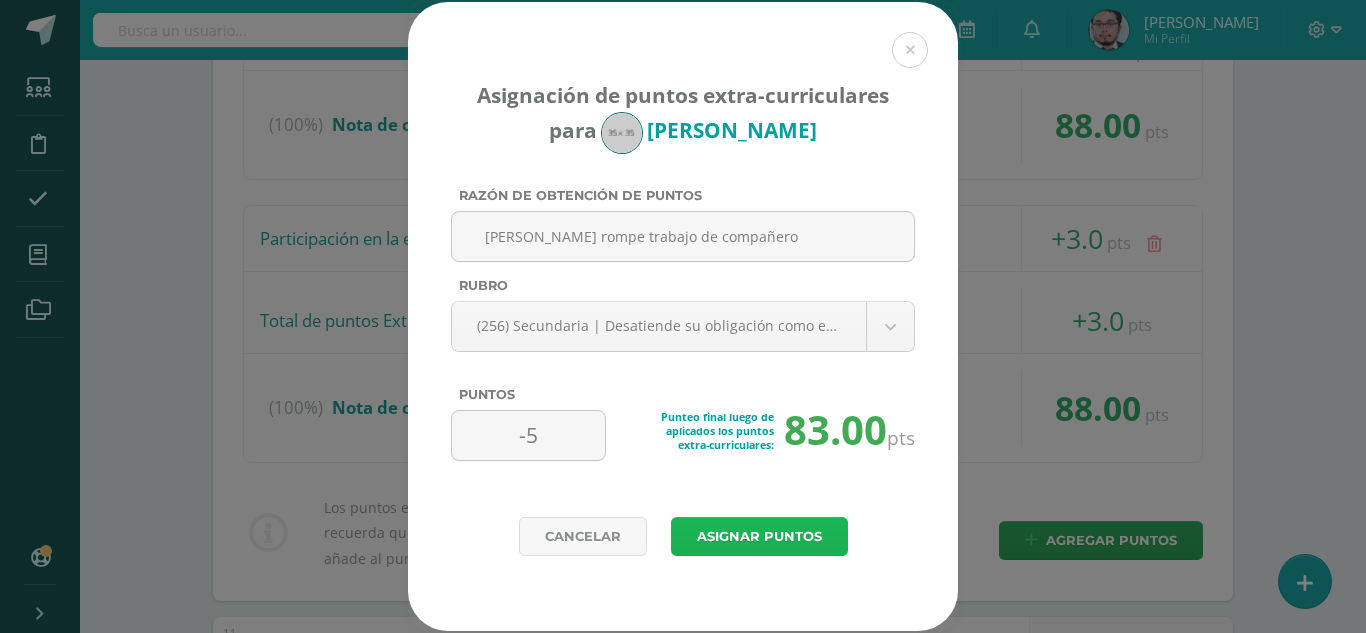 click on "Asignar puntos" at bounding box center [759, 536] 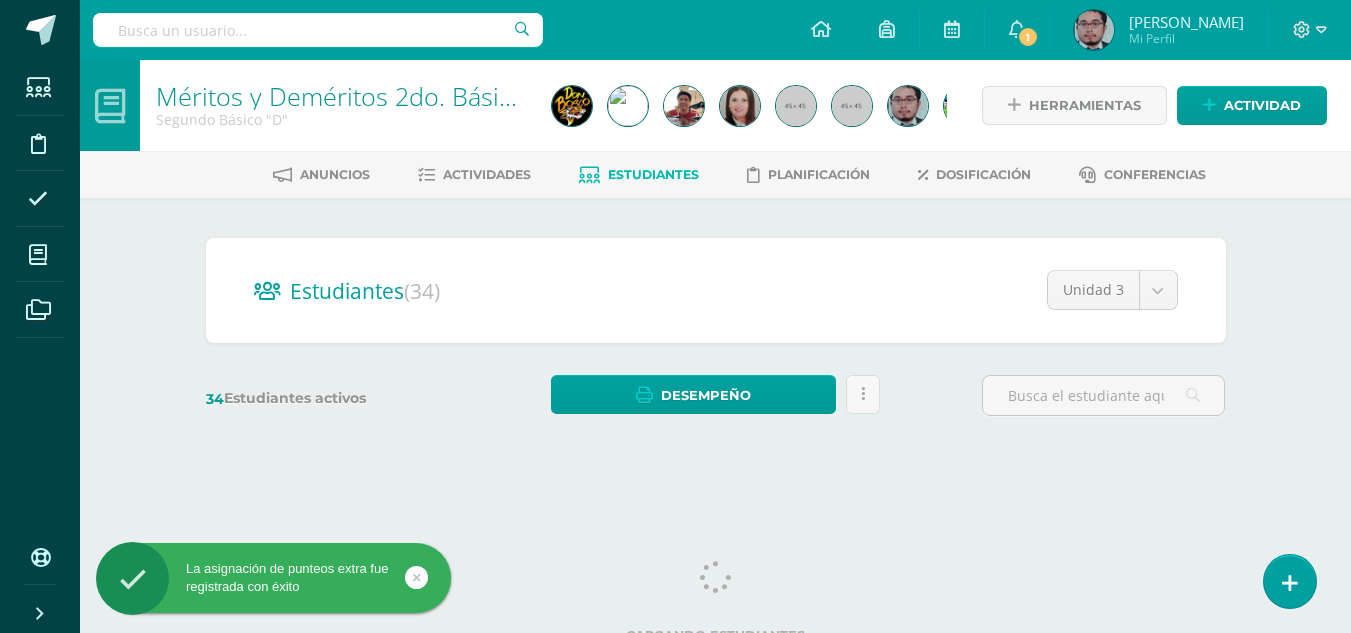 scroll, scrollTop: 0, scrollLeft: 0, axis: both 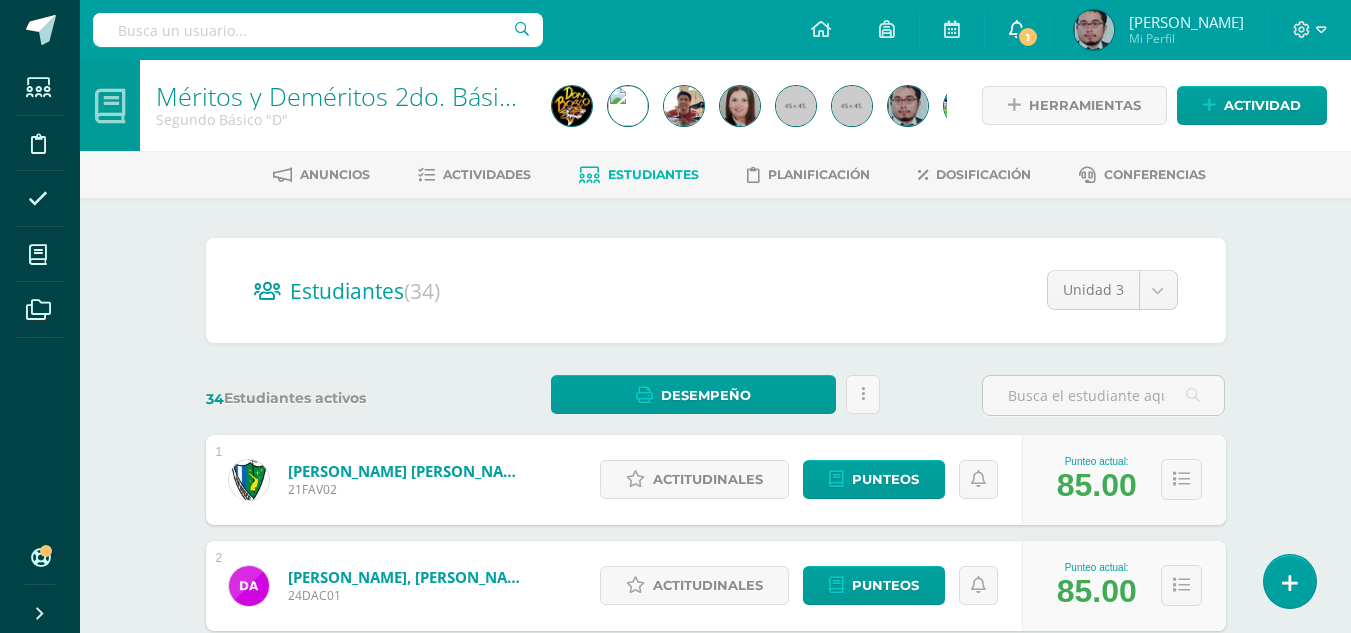 click at bounding box center [1017, 29] 